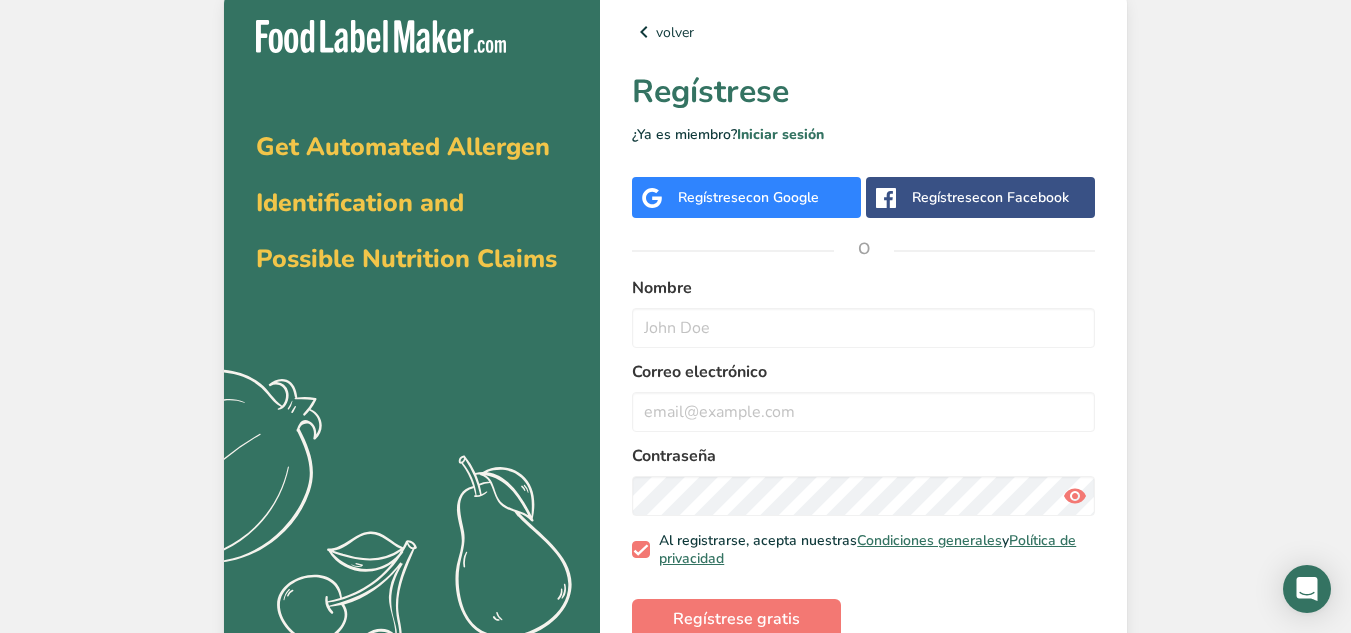 scroll, scrollTop: 0, scrollLeft: 0, axis: both 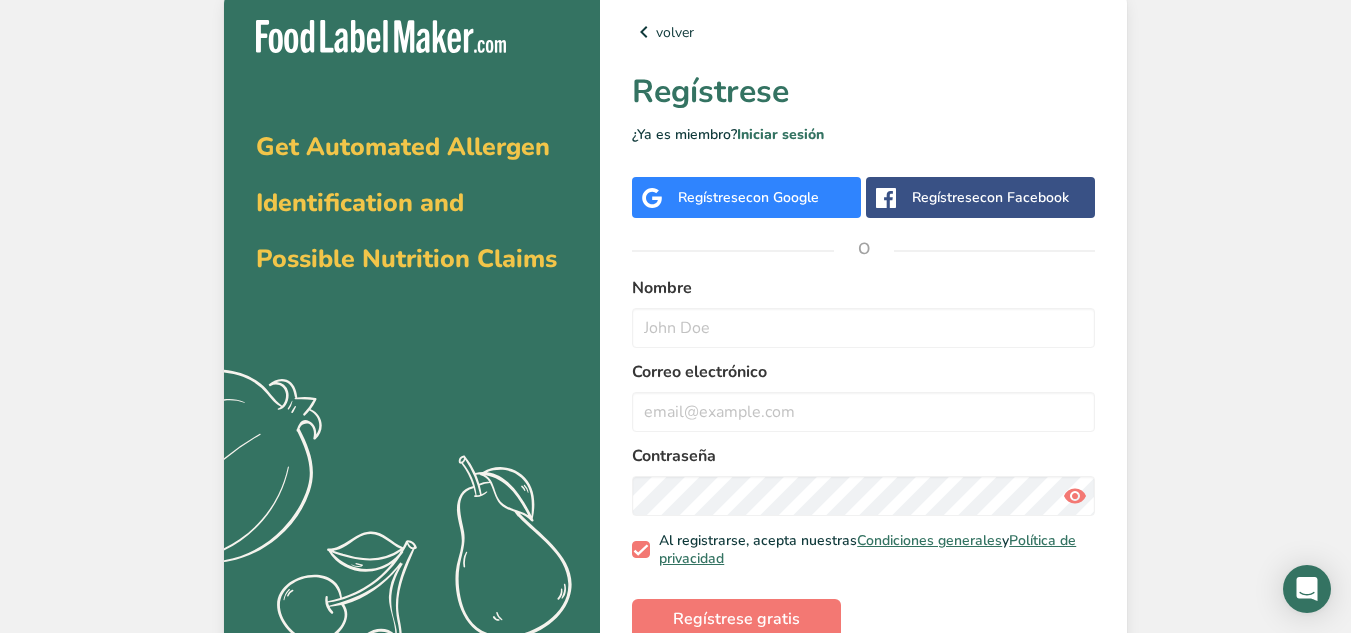 click on "Regístrese  con Google" at bounding box center [748, 197] 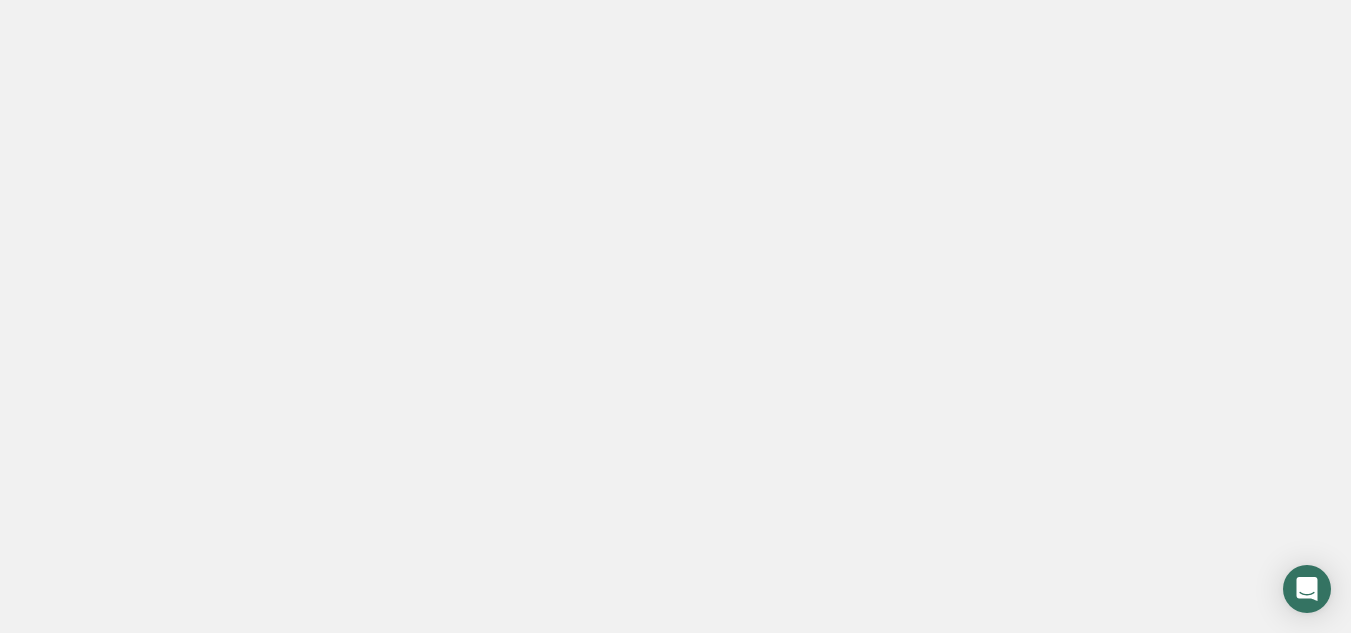 scroll, scrollTop: 0, scrollLeft: 0, axis: both 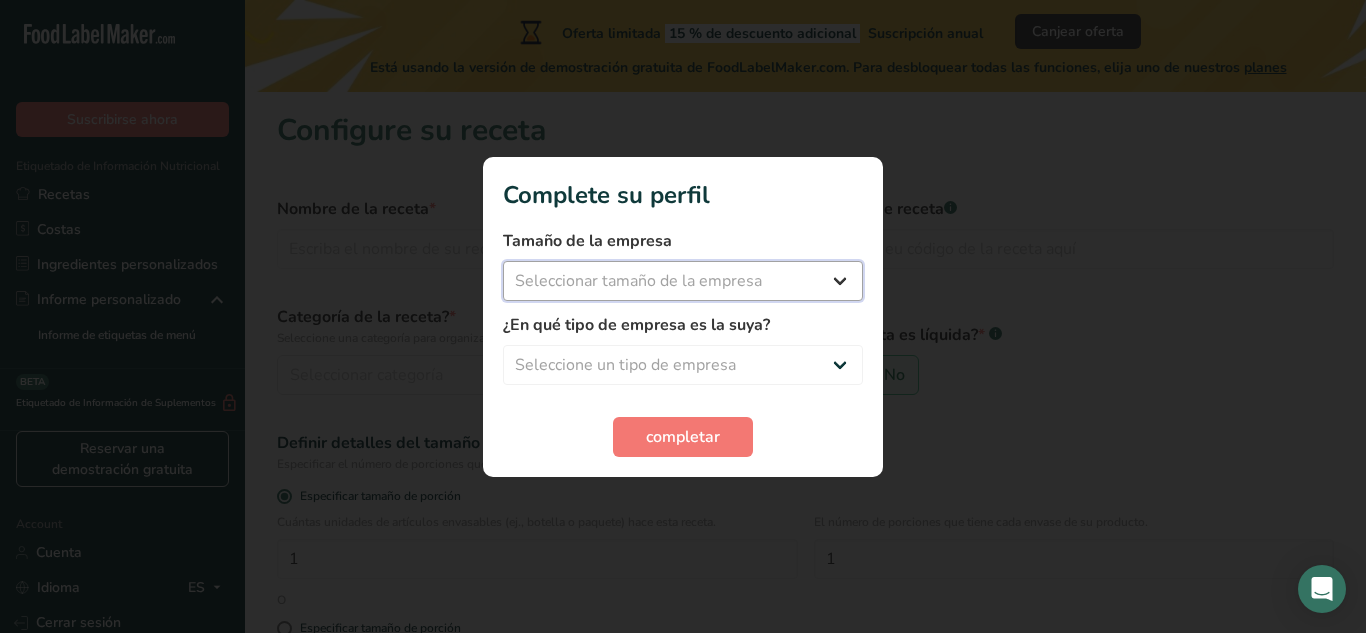 click on "Seleccionar tamaño de la empresa
Menos de 10 empleados
De 10 a 50 empleados
De 51 a 500 empleados
Más de 500 empleados" at bounding box center [683, 281] 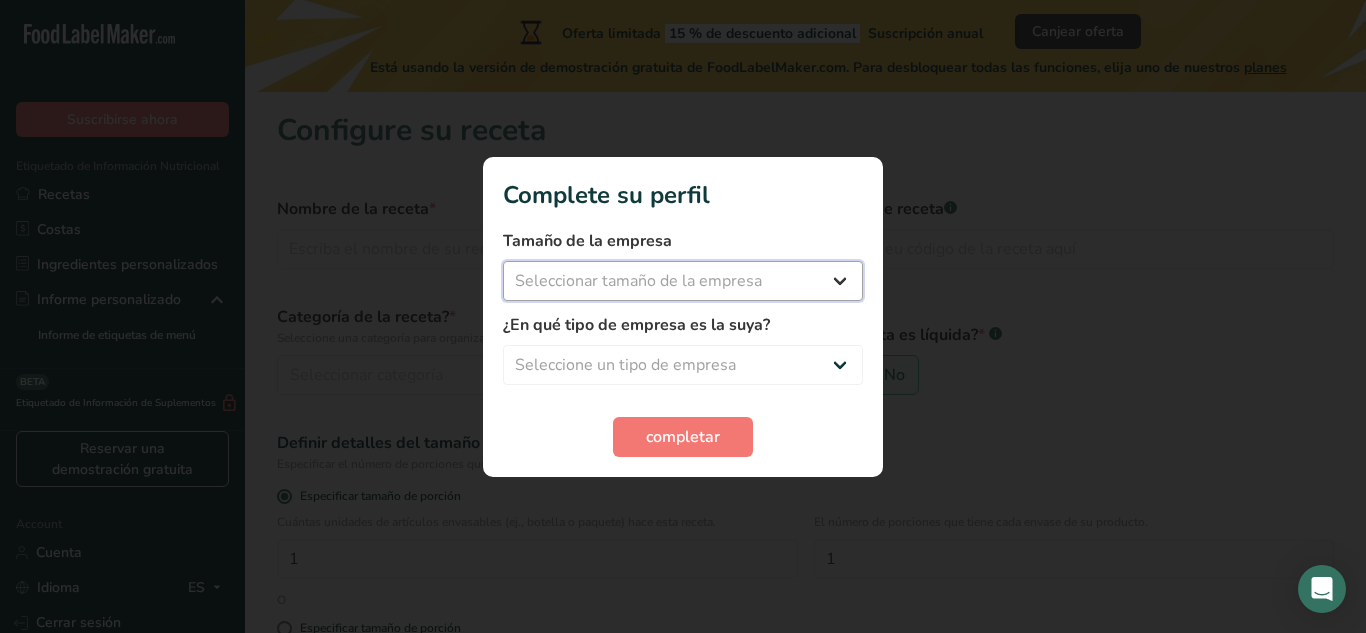click on "Seleccionar tamaño de la empresa
Menos de 10 empleados
De 10 a 50 empleados
De 51 a 500 empleados
Más de 500 empleados" at bounding box center [683, 281] 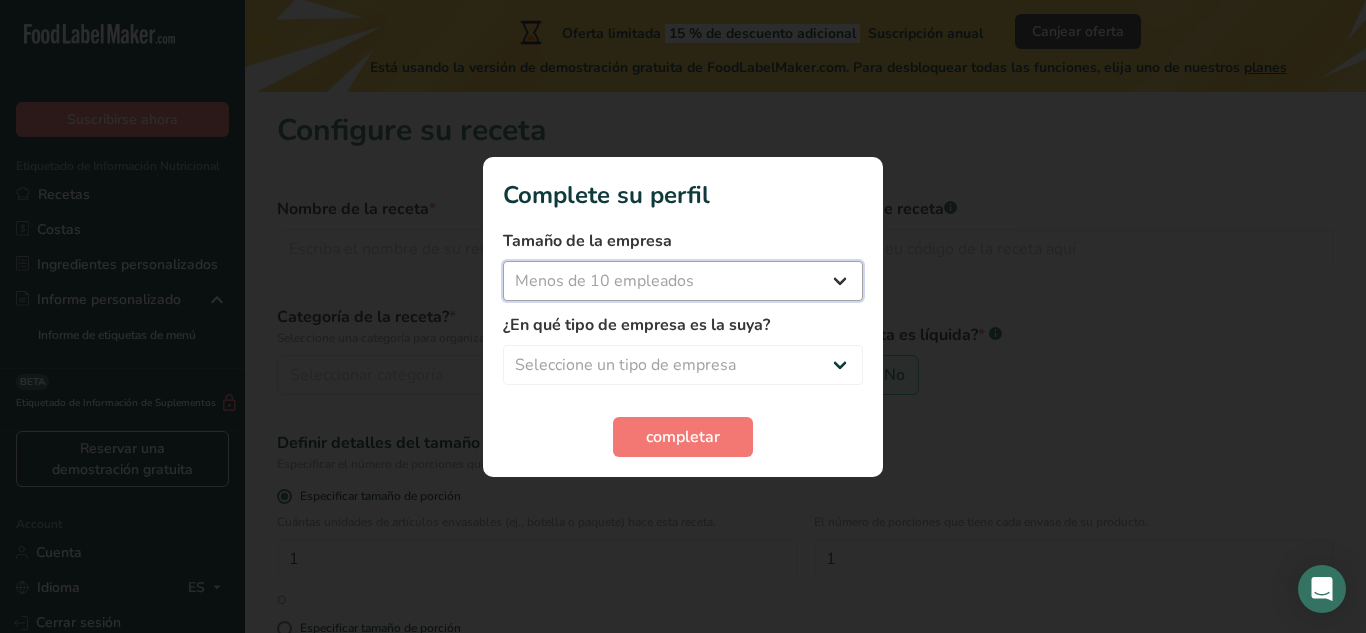 click on "Seleccionar tamaño de la empresa
Menos de 10 empleados
De 10 a 50 empleados
De 51 a 500 empleados
Más de 500 empleados" at bounding box center [683, 281] 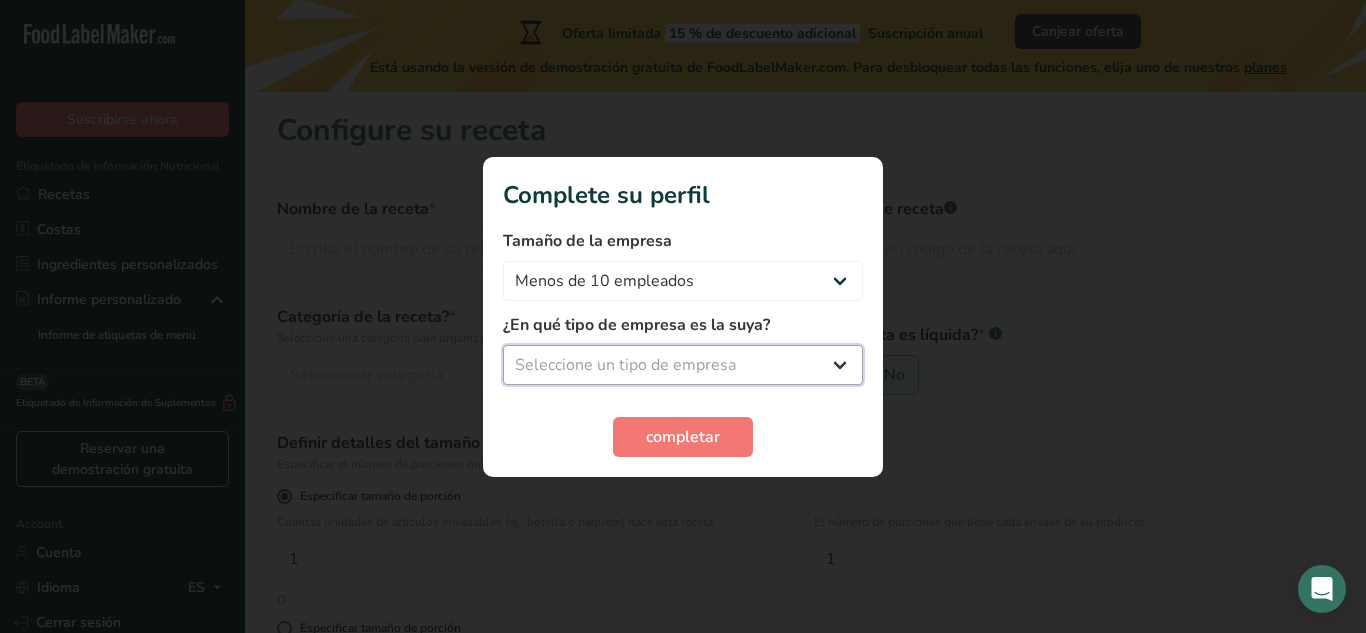 click on "Seleccione un tipo de empresa
Fabricante de alimentos envasados
Restaurante y cafetería
Panadería
Empresa de comidas preparadas y cáterin
Nutricionista
Bloguero gastronómico
Entrenador personal
Otro" at bounding box center (683, 365) 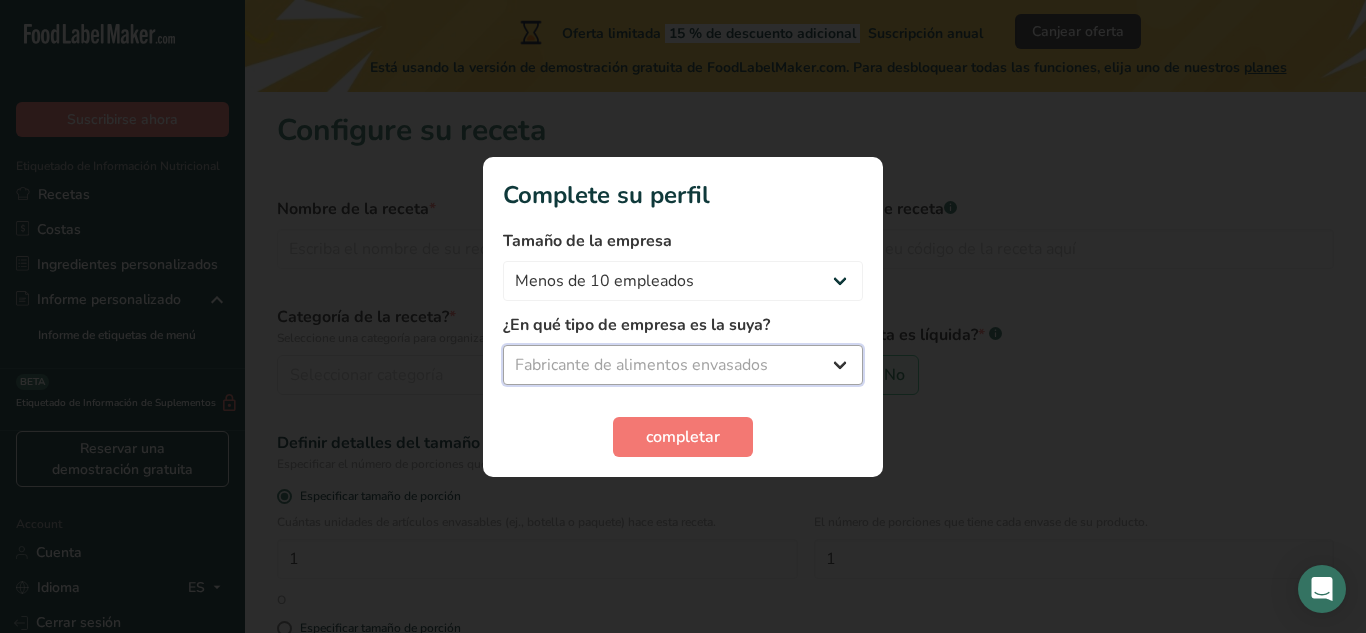click on "Seleccione un tipo de empresa
Fabricante de alimentos envasados
Restaurante y cafetería
Panadería
Empresa de comidas preparadas y cáterin
Nutricionista
Bloguero gastronómico
Entrenador personal
Otro" at bounding box center [683, 365] 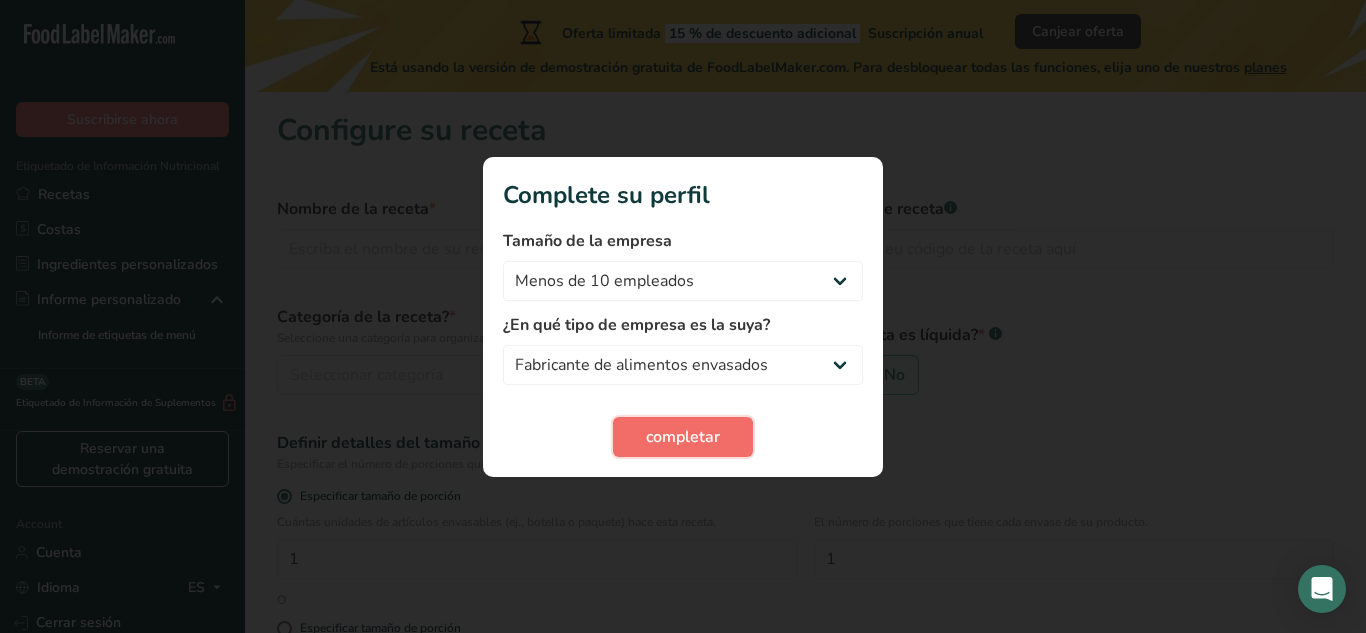 click on "completar" at bounding box center [683, 437] 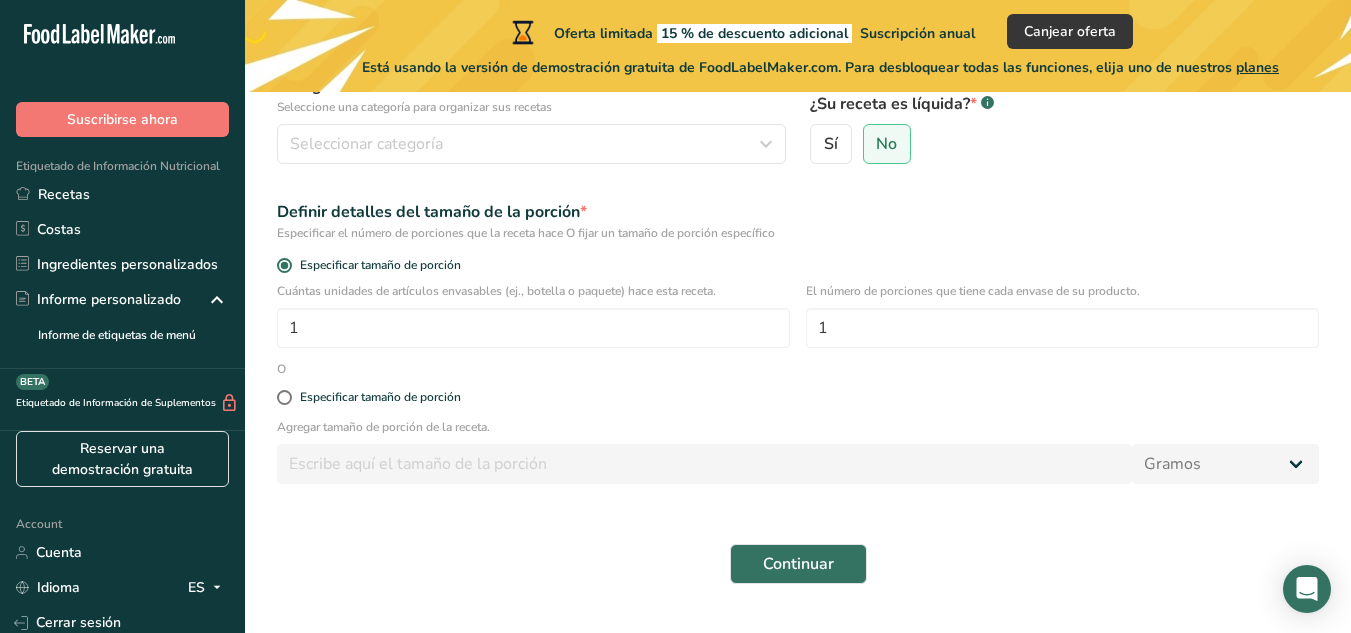 scroll, scrollTop: 278, scrollLeft: 0, axis: vertical 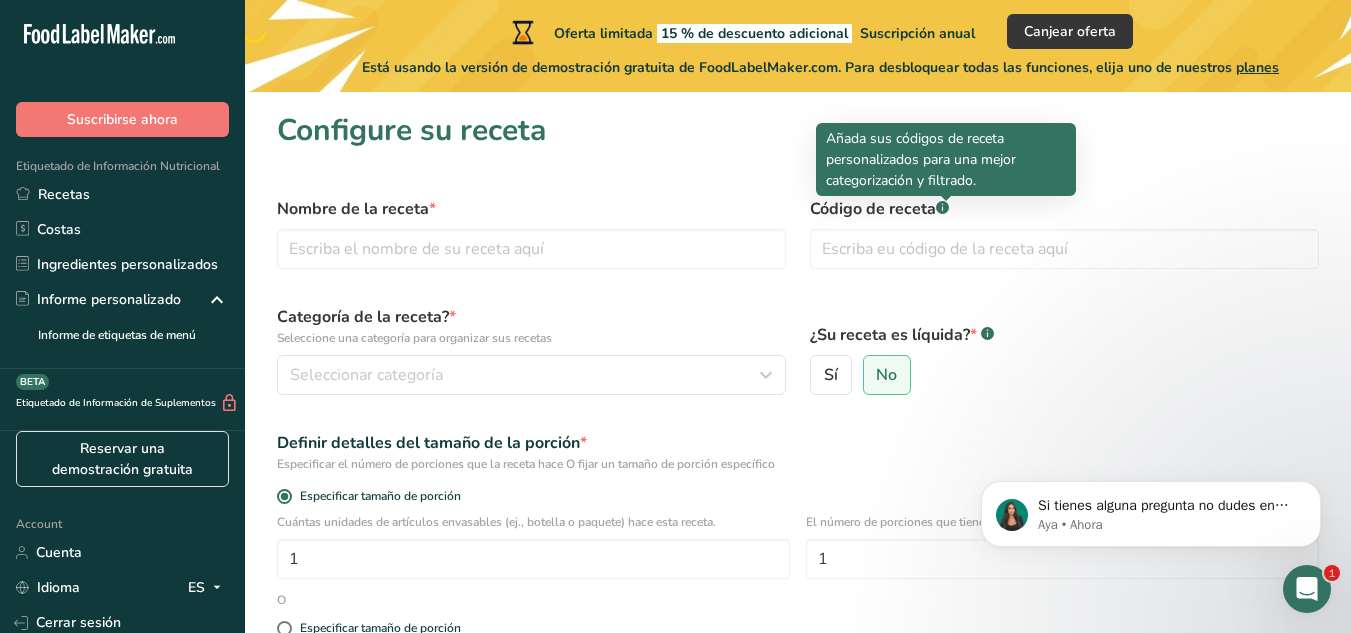click at bounding box center [946, 201] 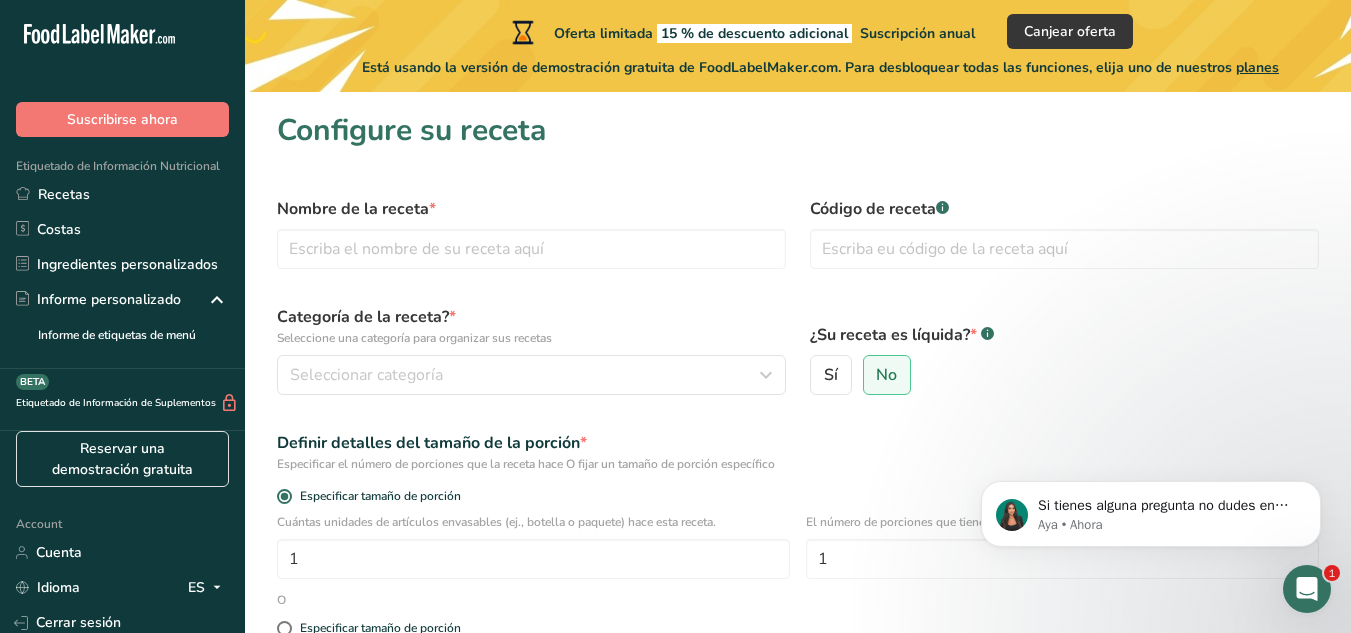click 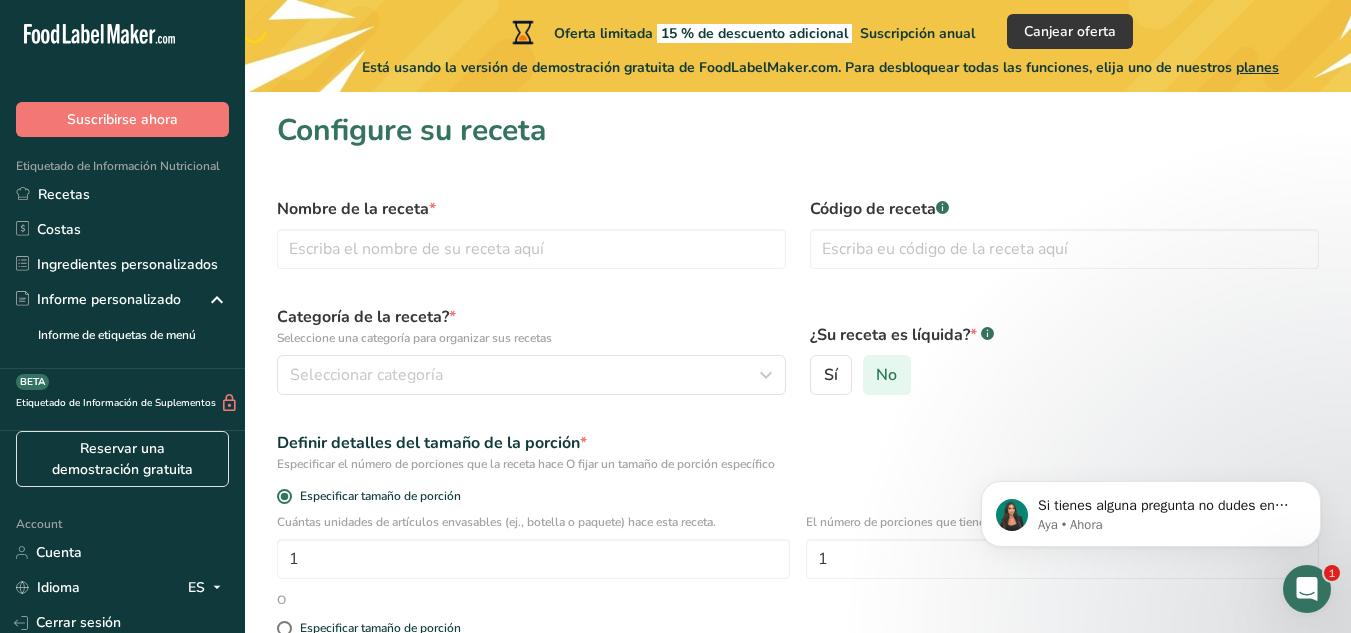 click on "No" at bounding box center [886, 375] 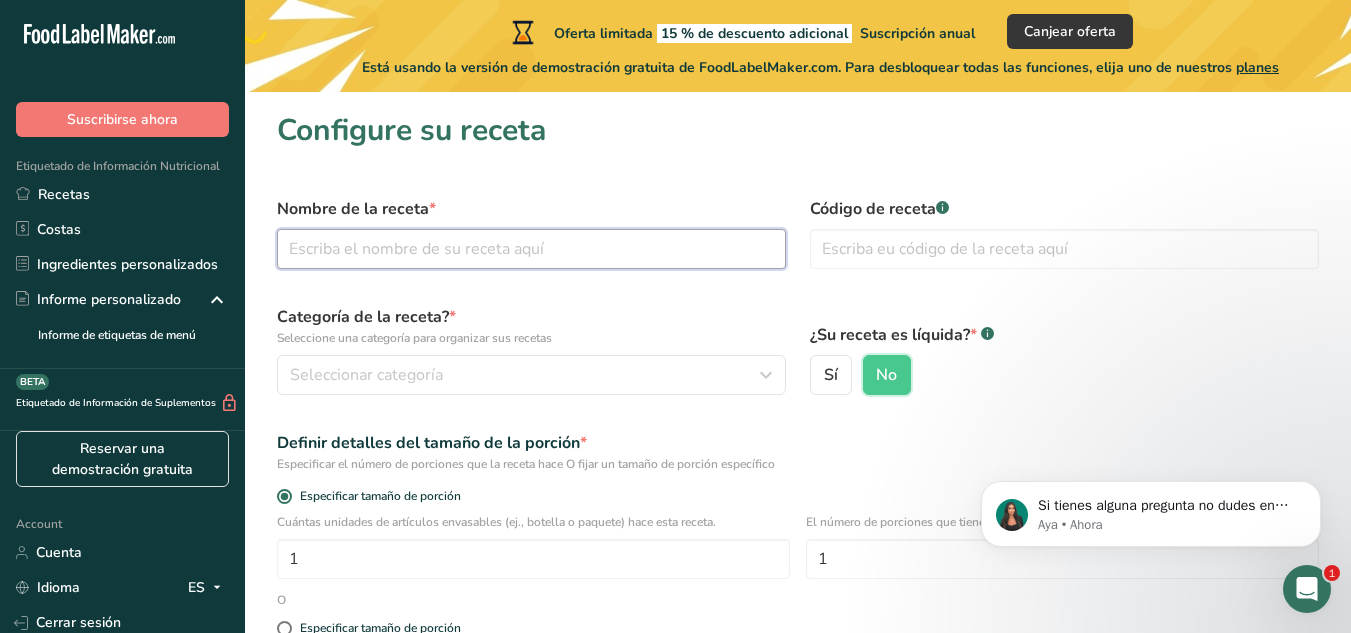 click at bounding box center [531, 249] 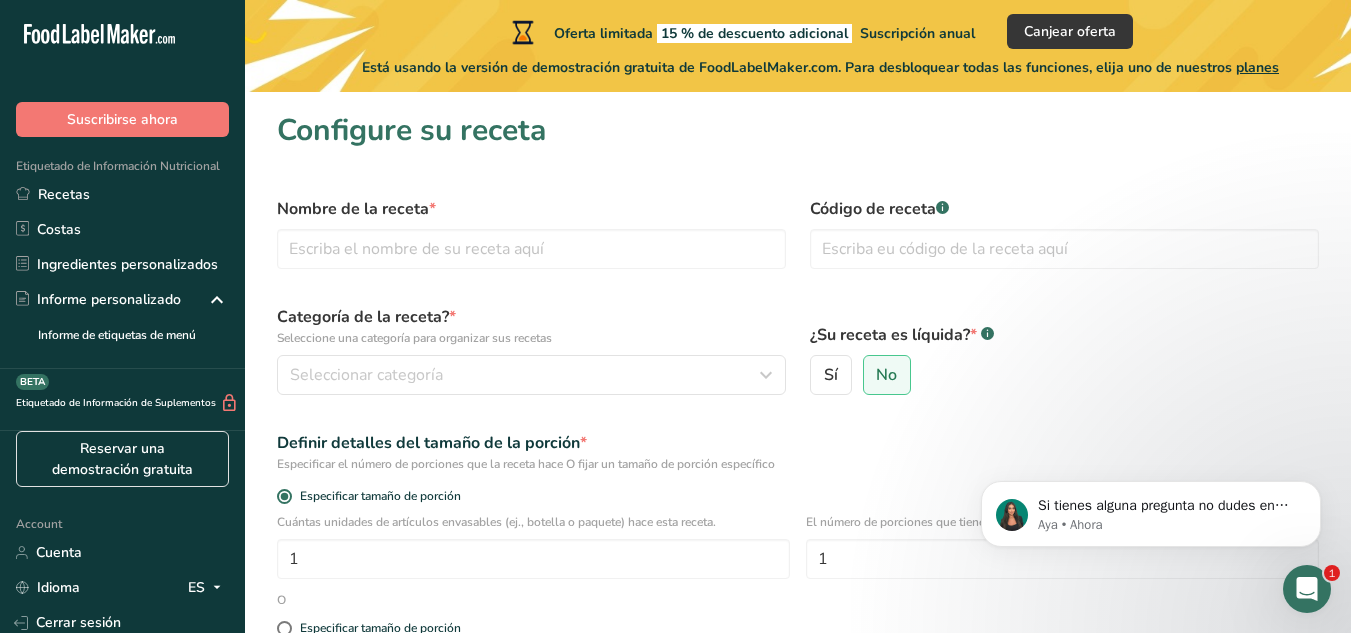 click on "Código de receta
.a-a{fill:#347362;}.b-a{fill:#fff;}" at bounding box center (1064, 209) 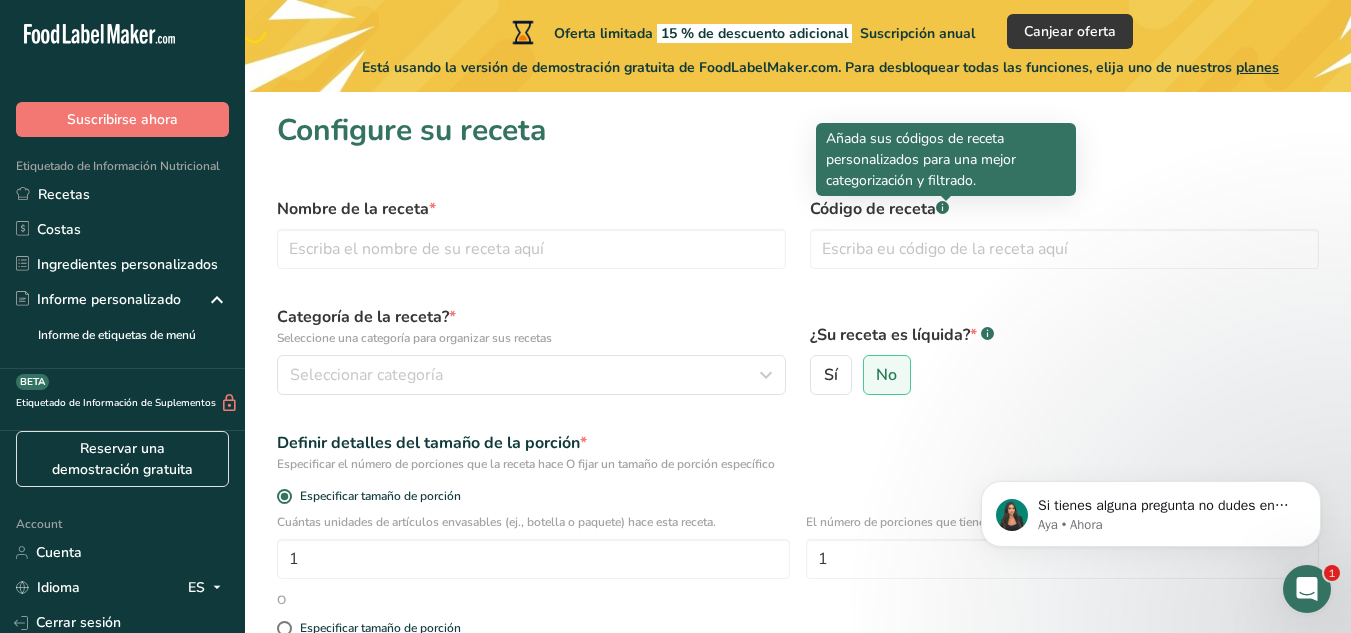 click on ".a-a{fill:#347362;}.b-a{fill:#fff;}" at bounding box center [942, 209] 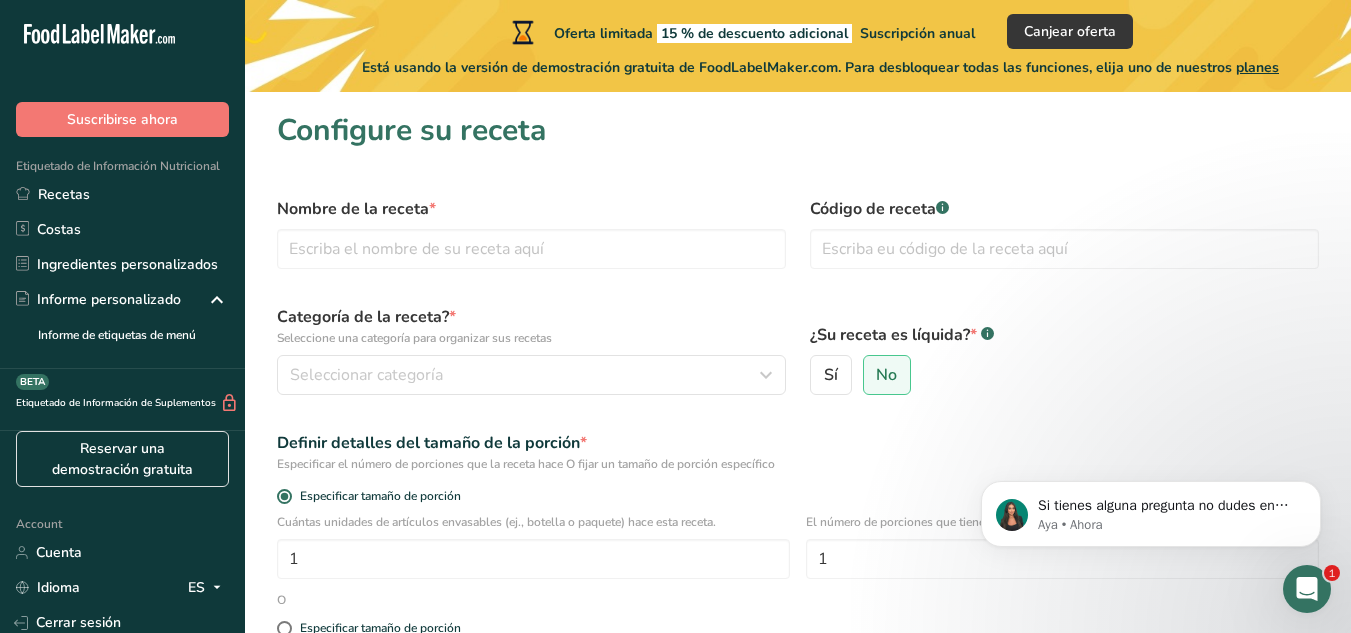 click 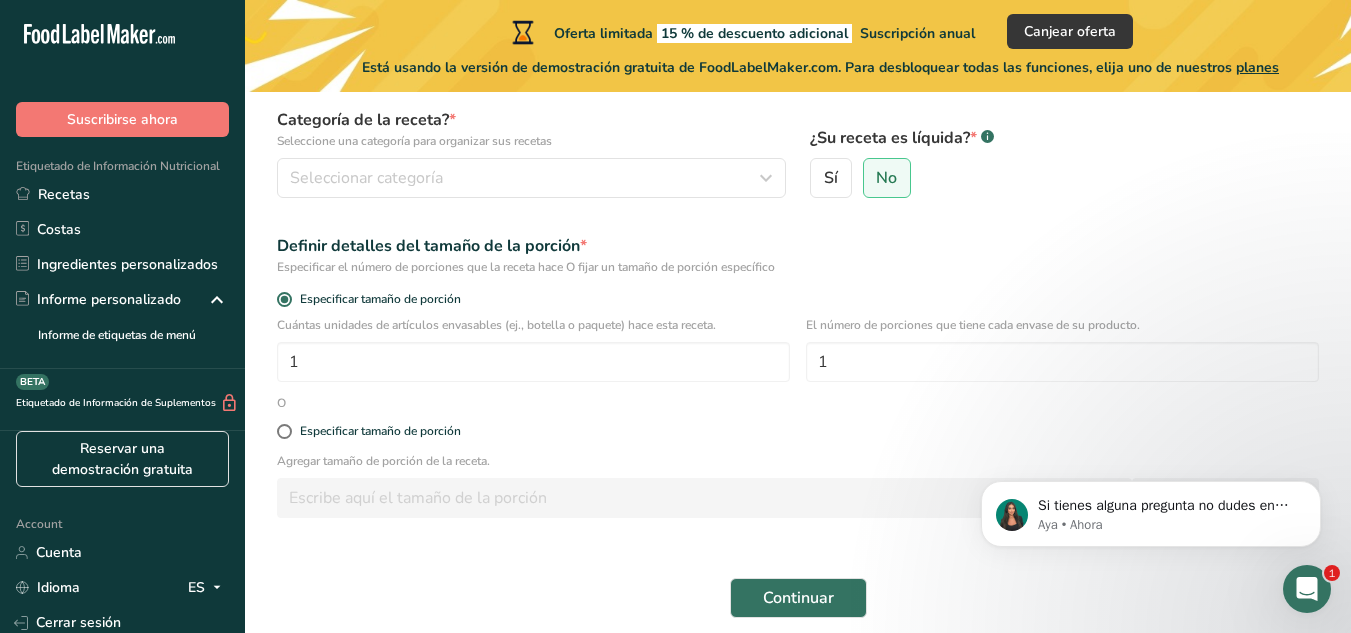 scroll, scrollTop: 199, scrollLeft: 0, axis: vertical 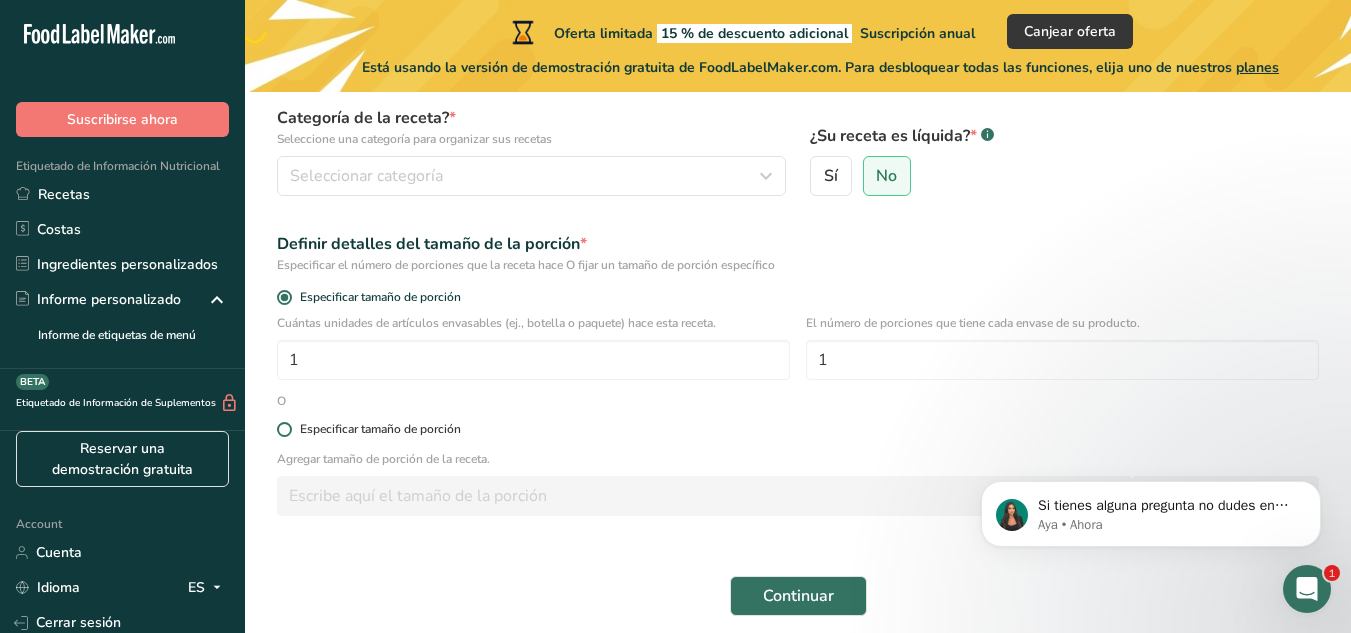 click at bounding box center (284, 429) 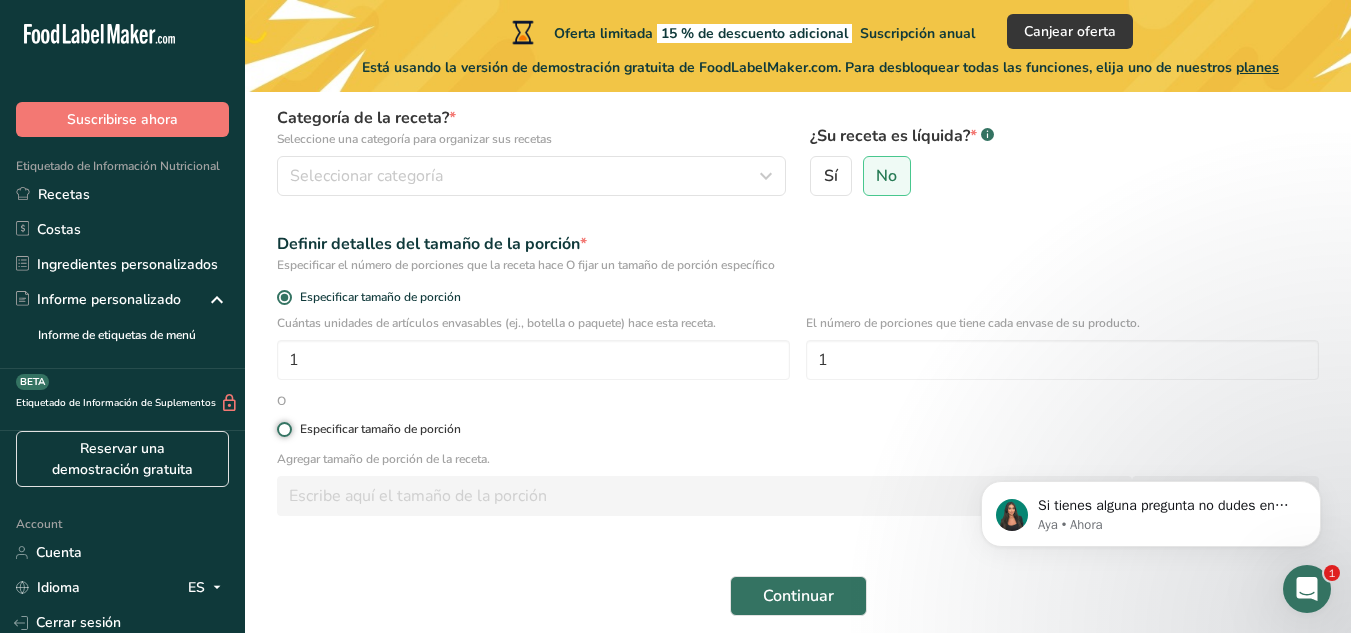 click on "Especificar tamaño de porción" at bounding box center (283, 429) 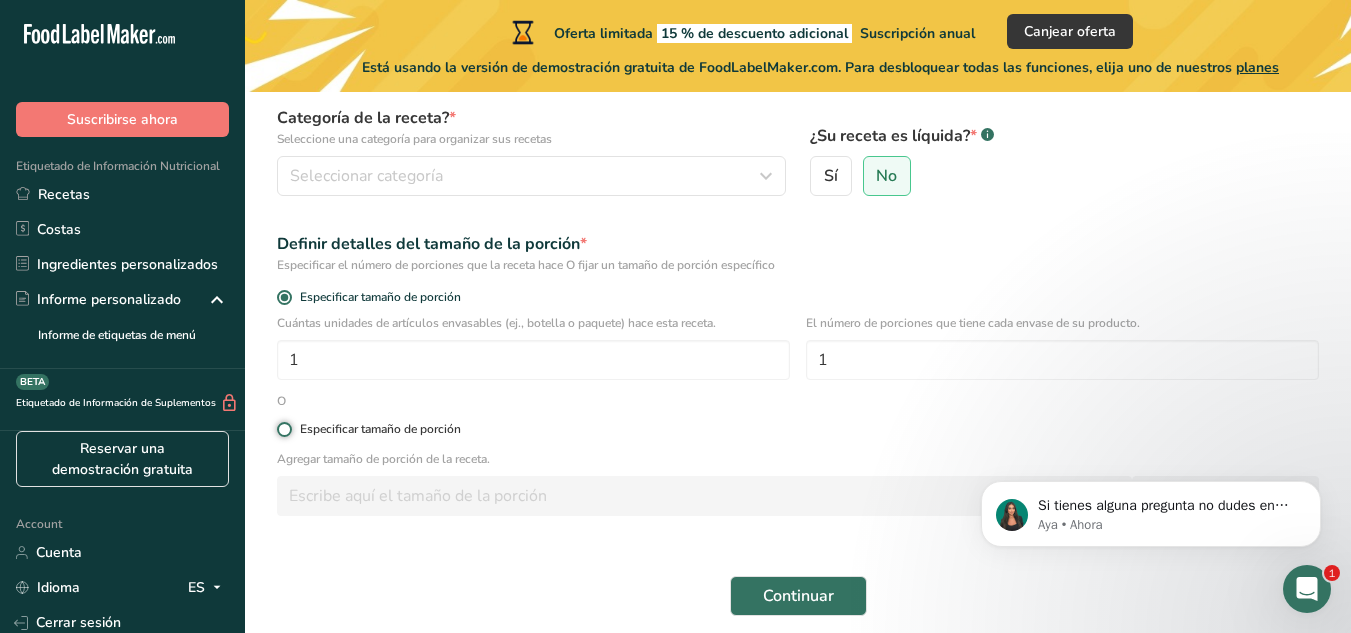 radio on "true" 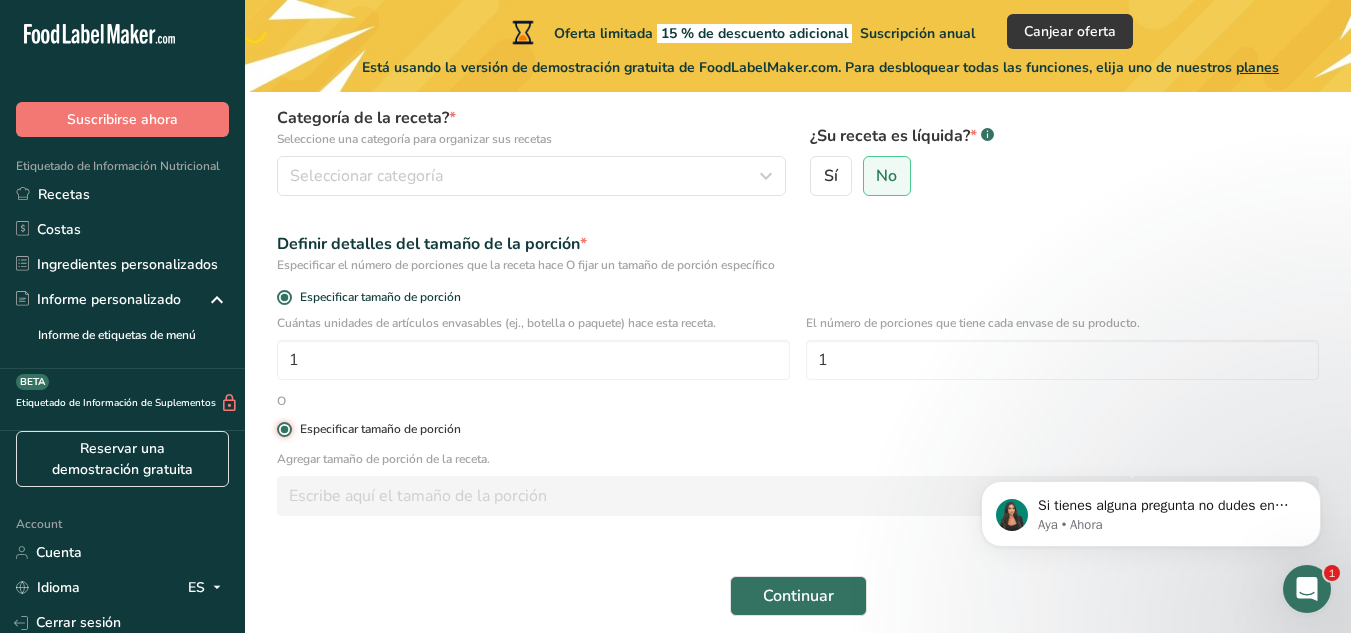 radio on "false" 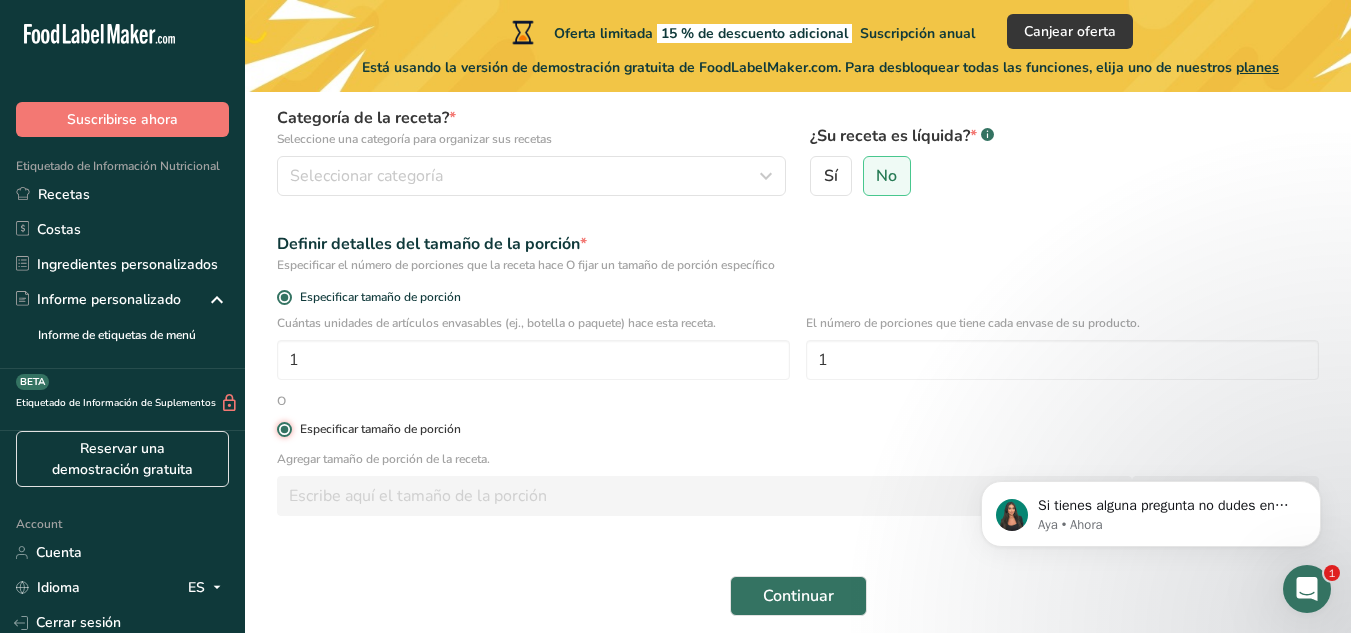 type 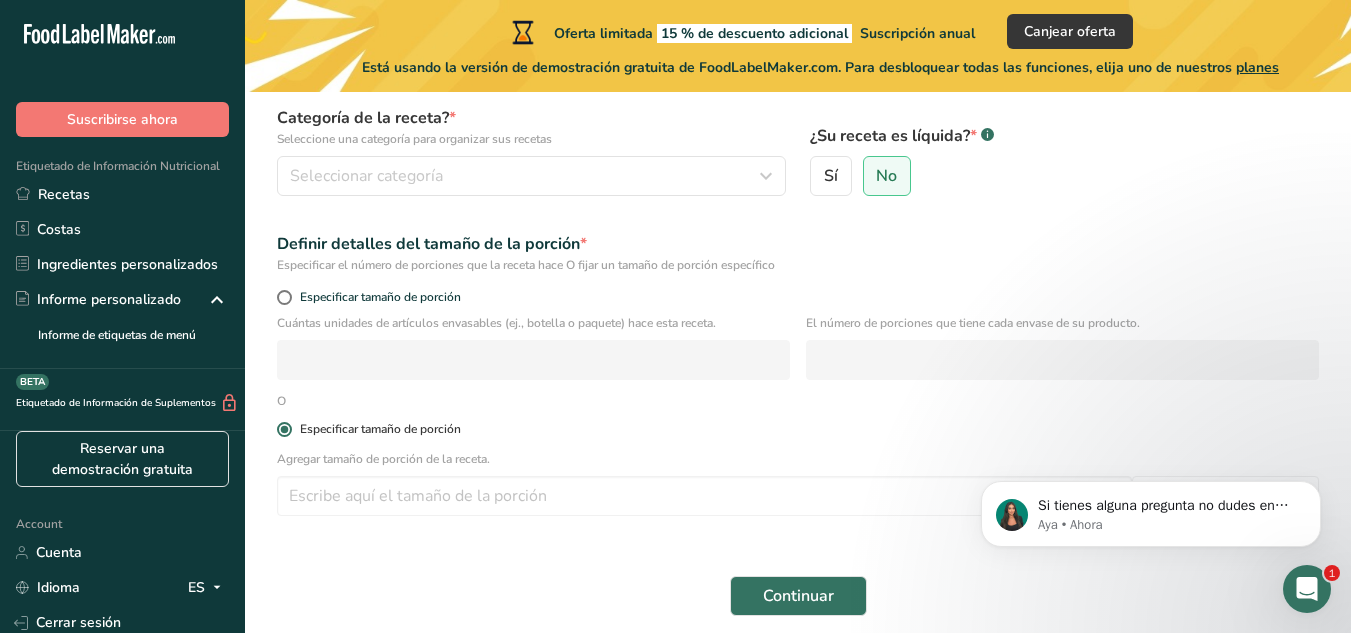 click at bounding box center [284, 429] 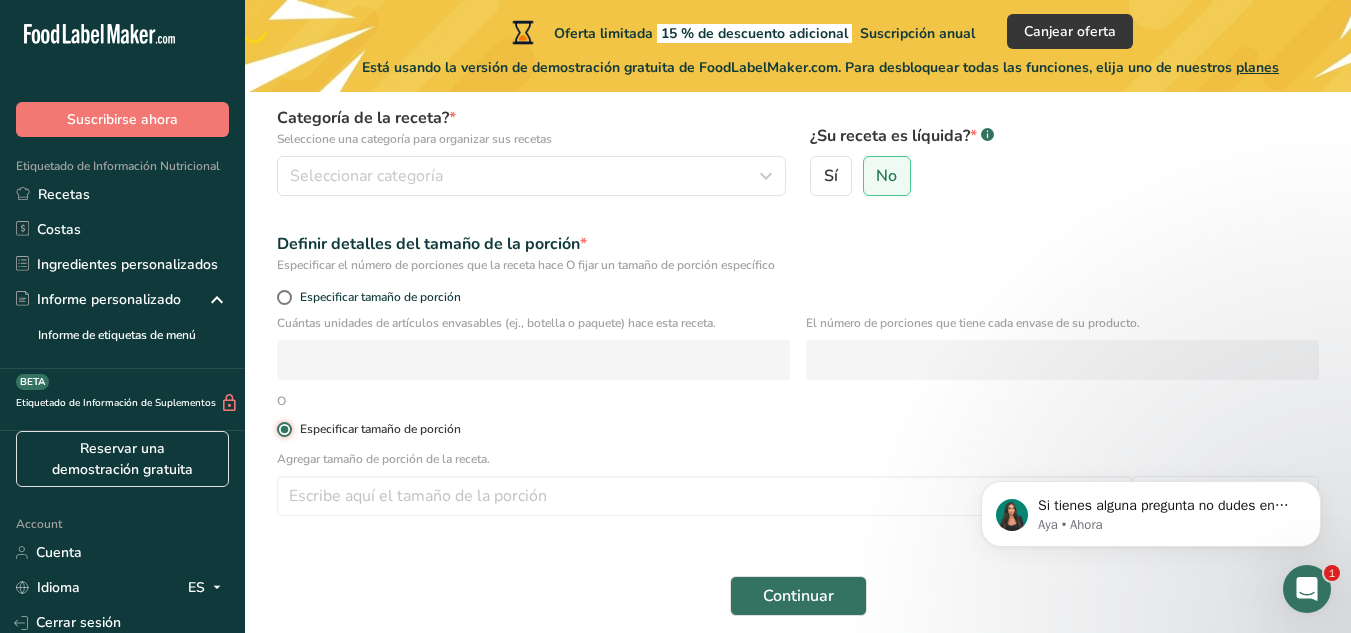 click on "Especificar tamaño de porción" at bounding box center (283, 429) 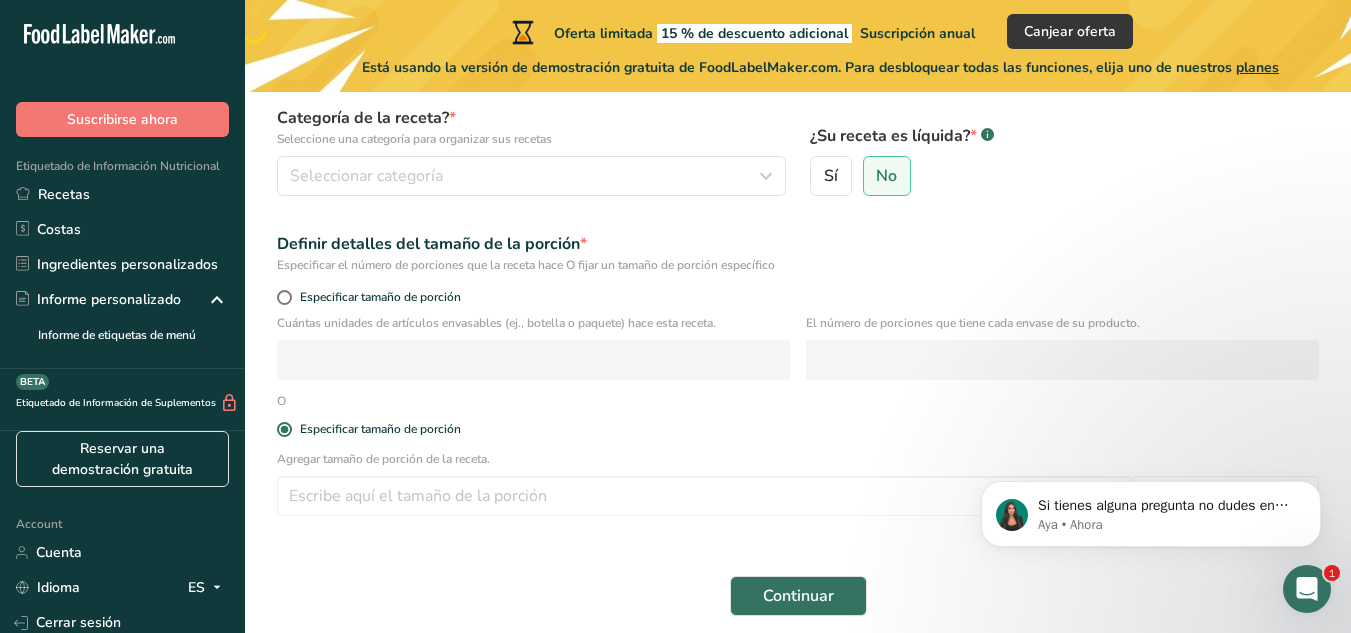 click on "O" at bounding box center [281, 401] 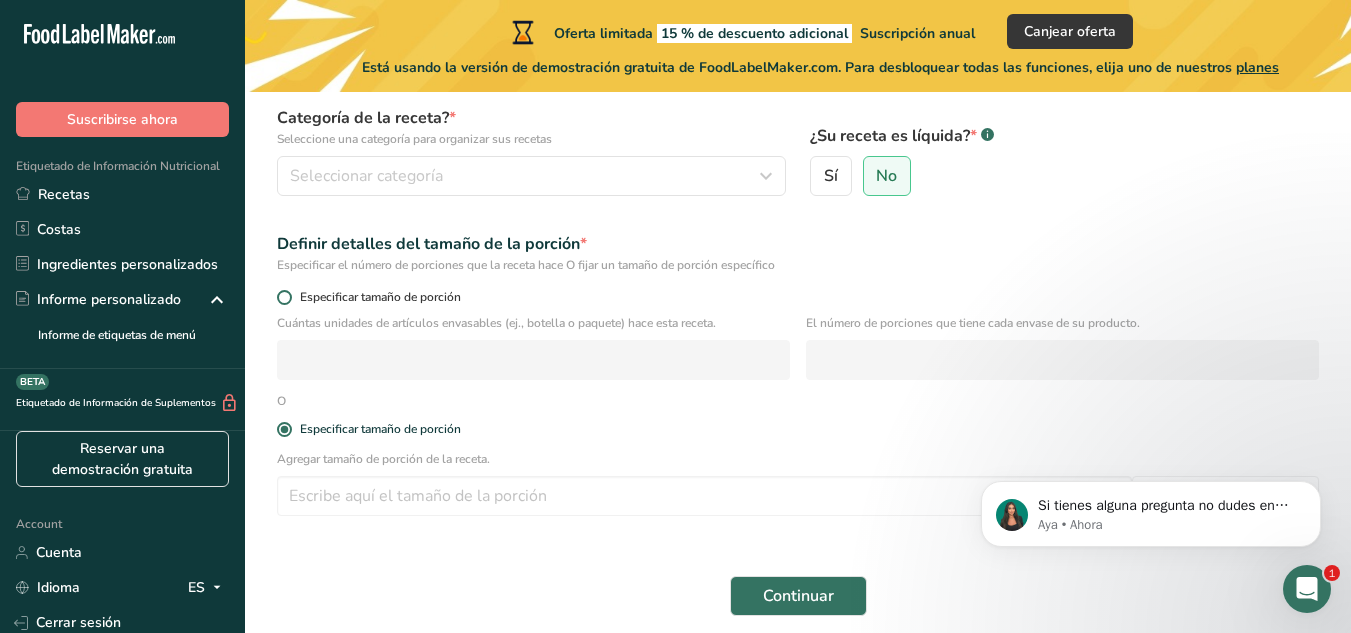 click at bounding box center (284, 297) 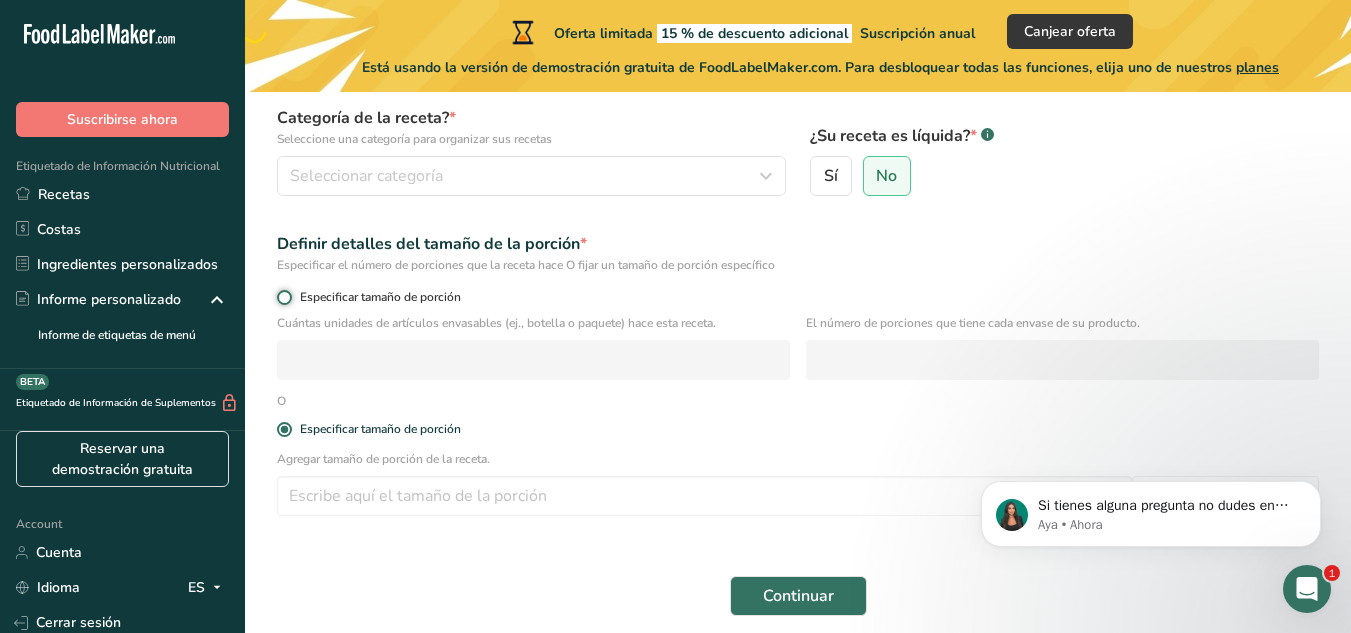 click on "Especificar tamaño de porción" at bounding box center [283, 297] 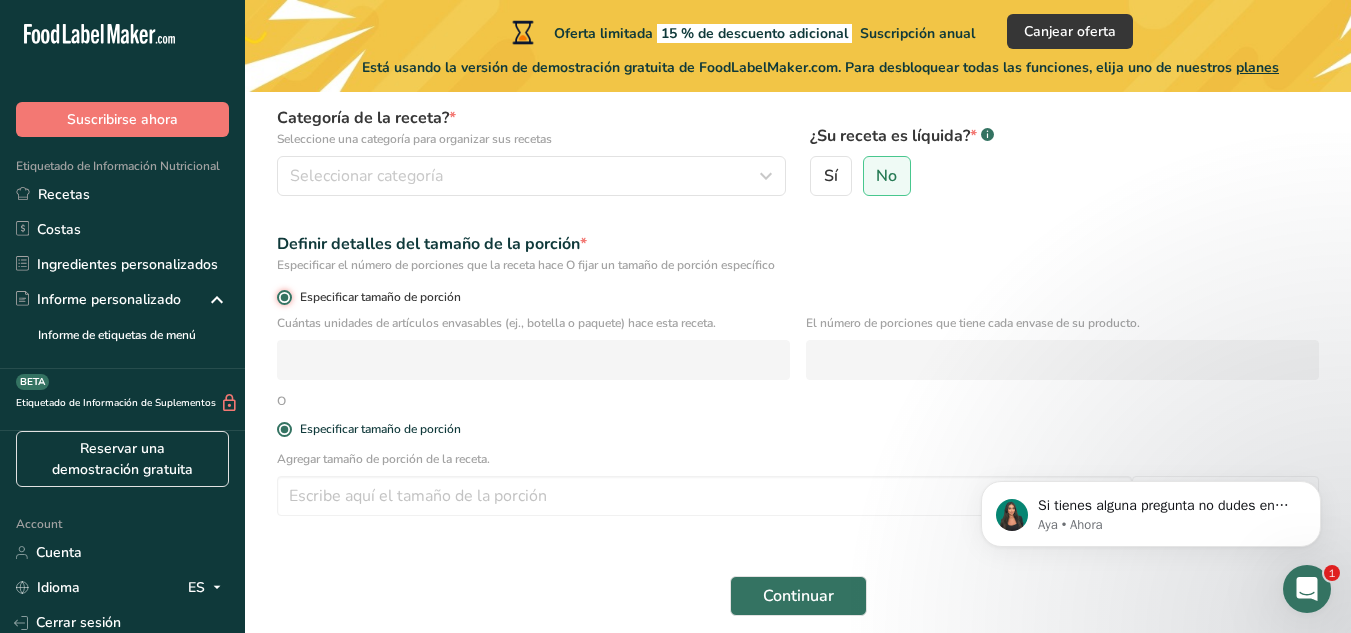 radio on "false" 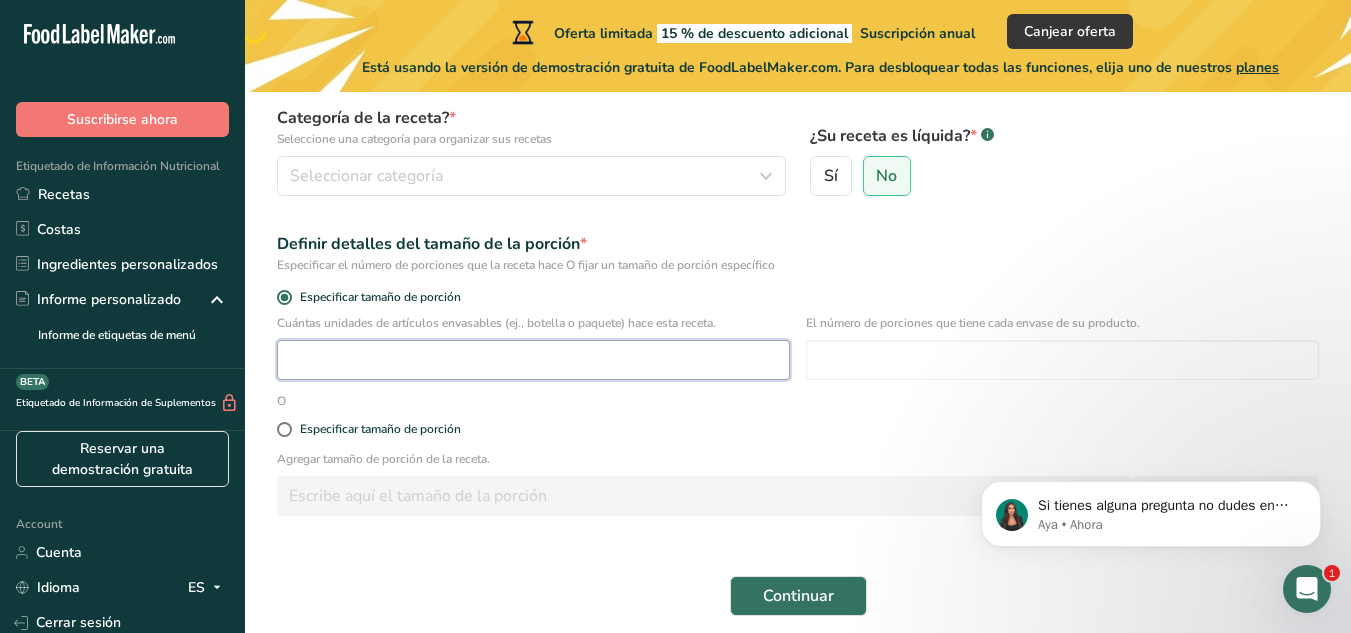 click at bounding box center (533, 360) 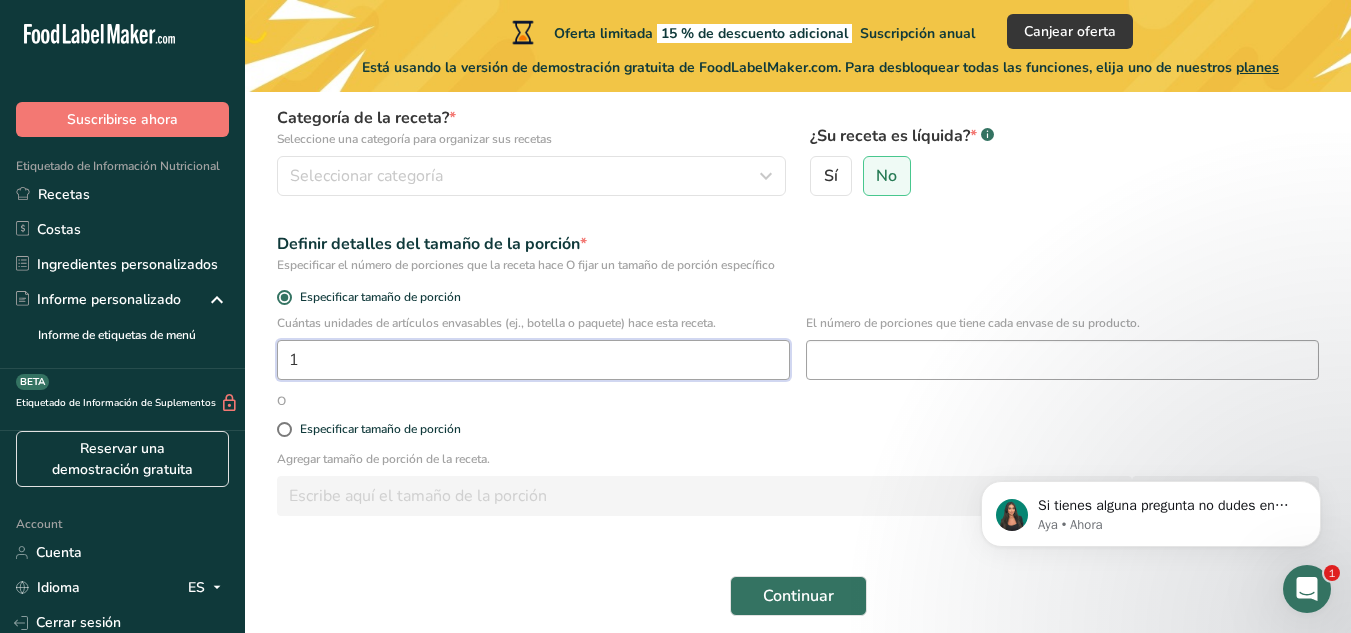 type on "1" 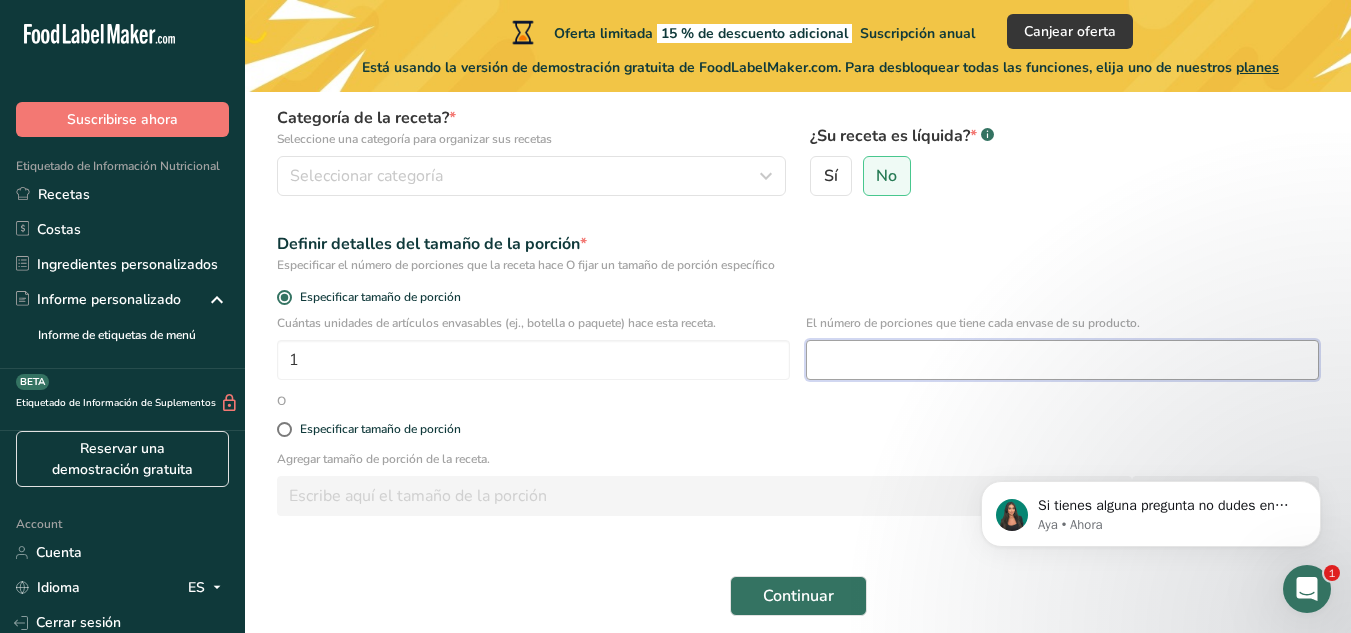 click at bounding box center [1062, 360] 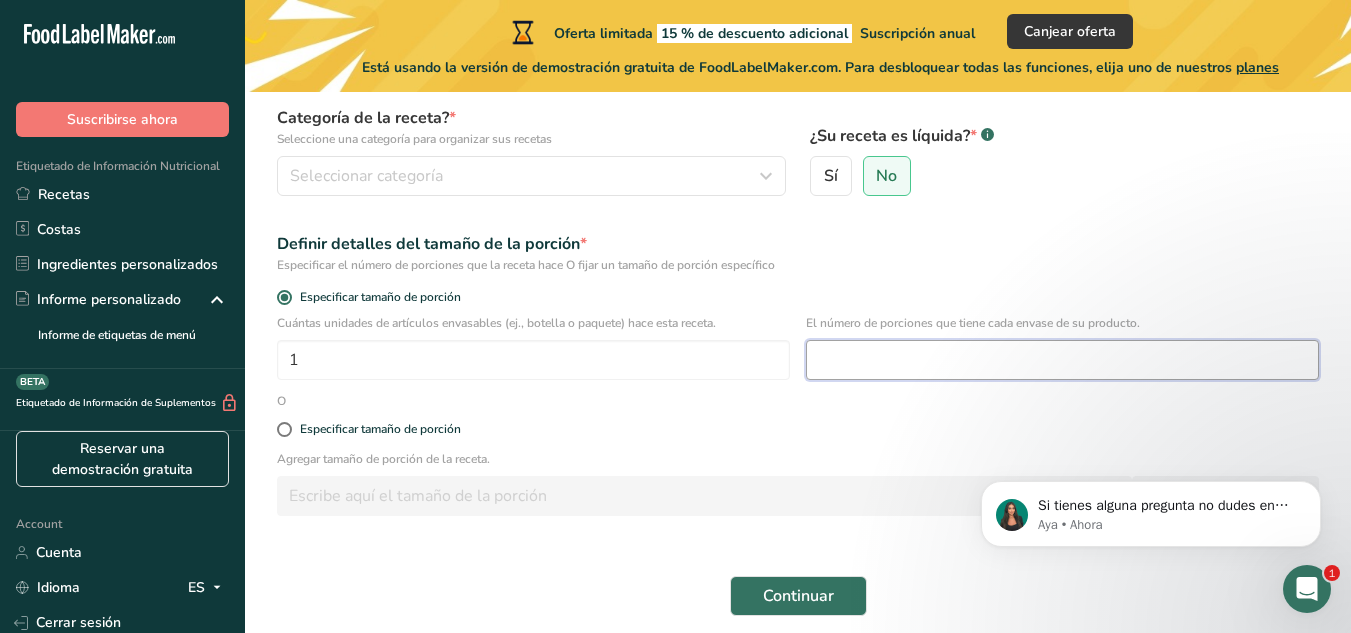 type on "9" 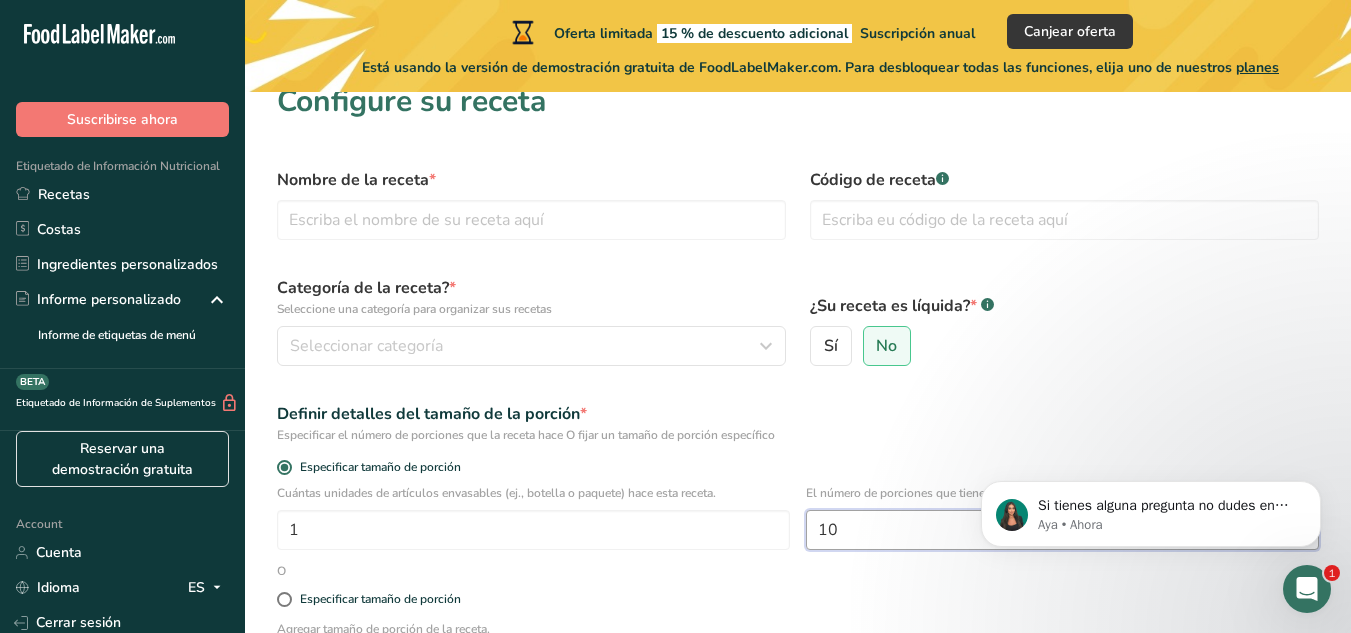 scroll, scrollTop: 0, scrollLeft: 0, axis: both 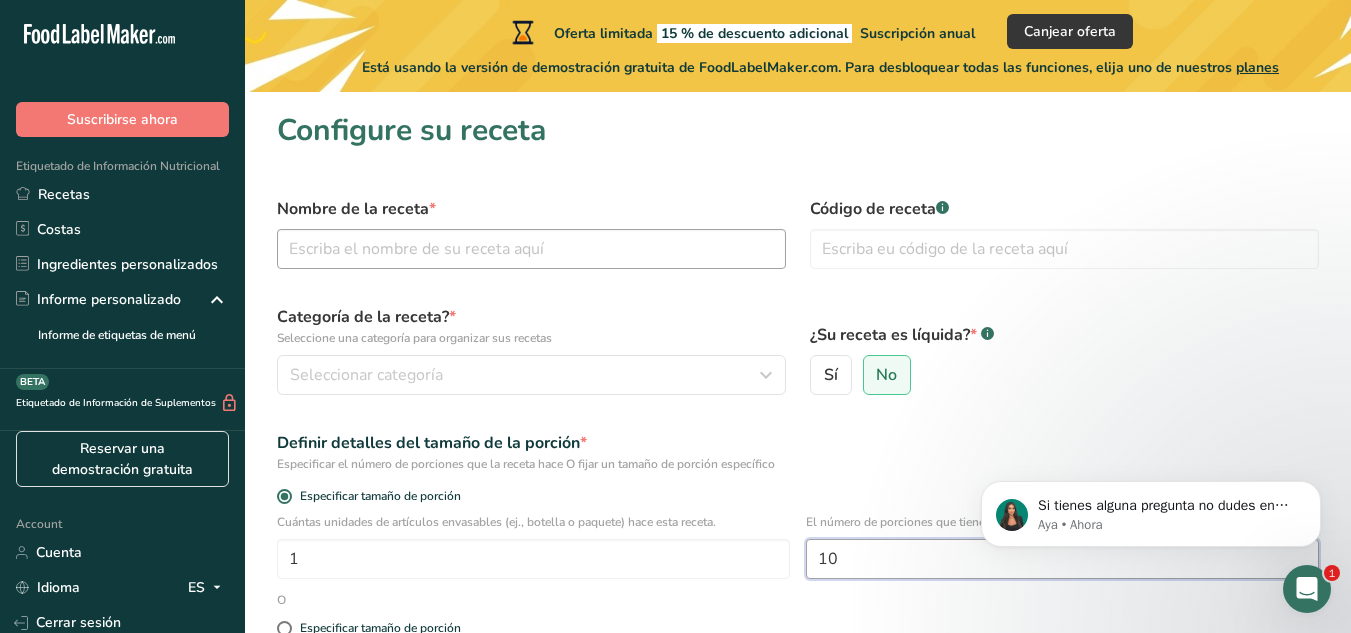 type on "10" 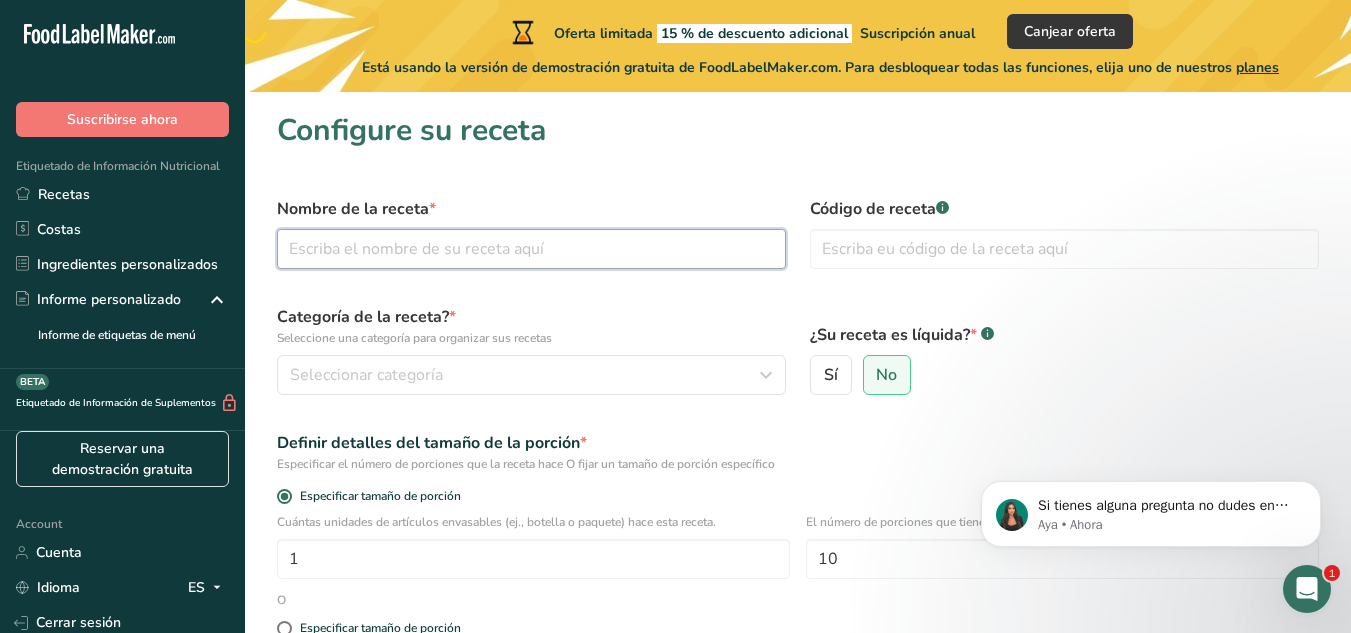 click at bounding box center [531, 249] 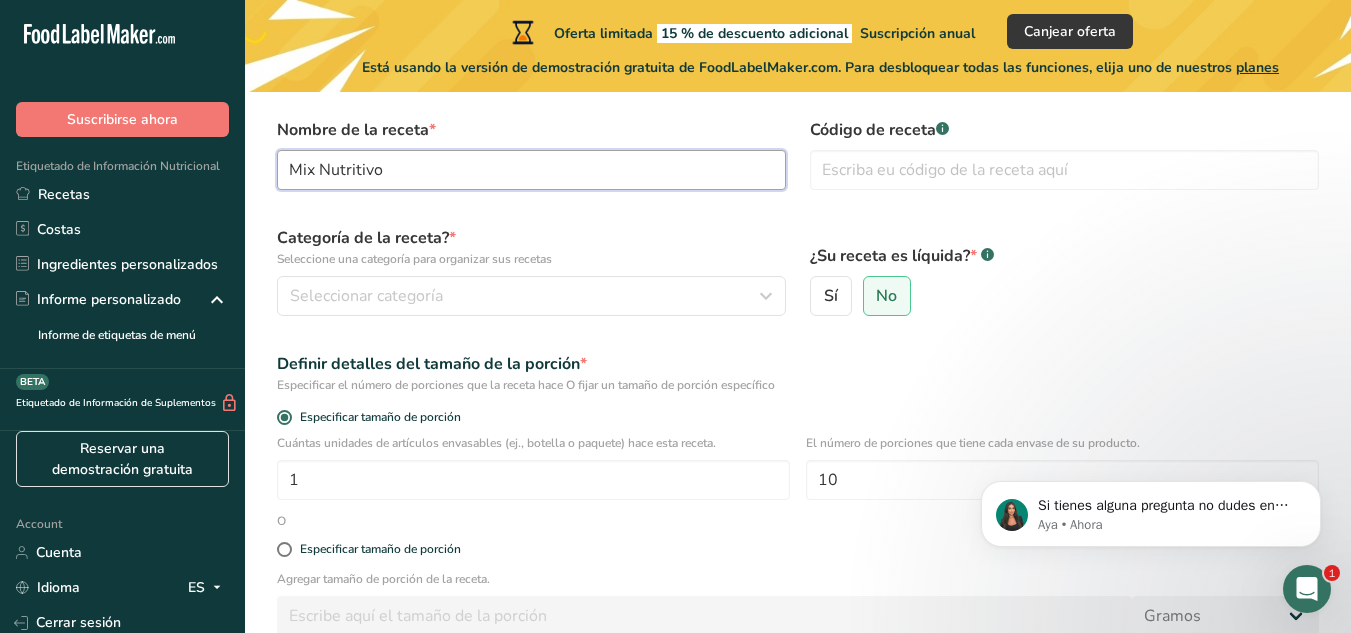 scroll, scrollTop: 86, scrollLeft: 0, axis: vertical 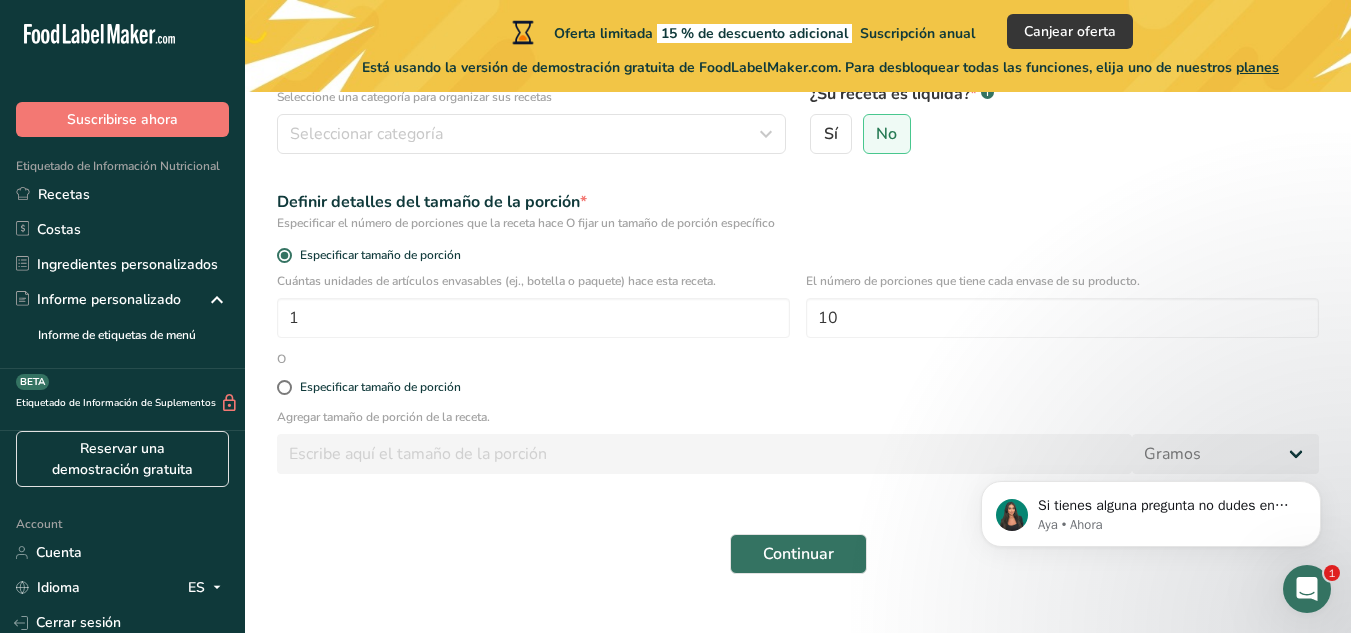 type on "Mix Nutritivo" 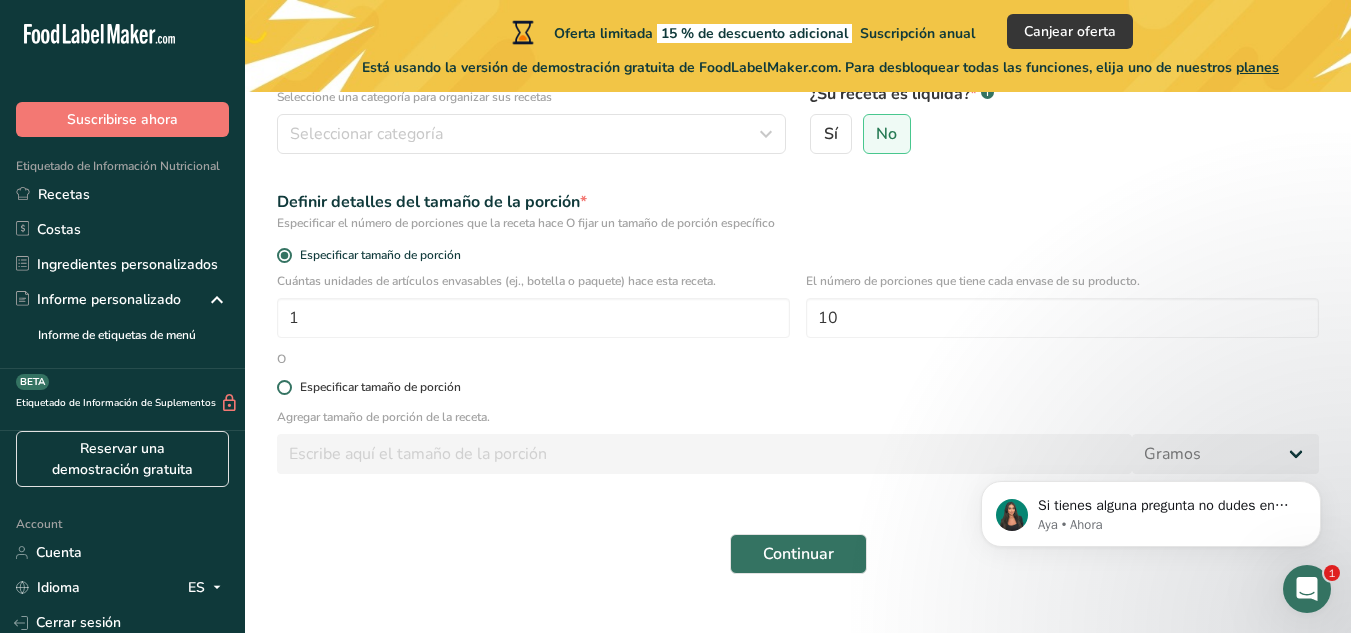 click at bounding box center (284, 387) 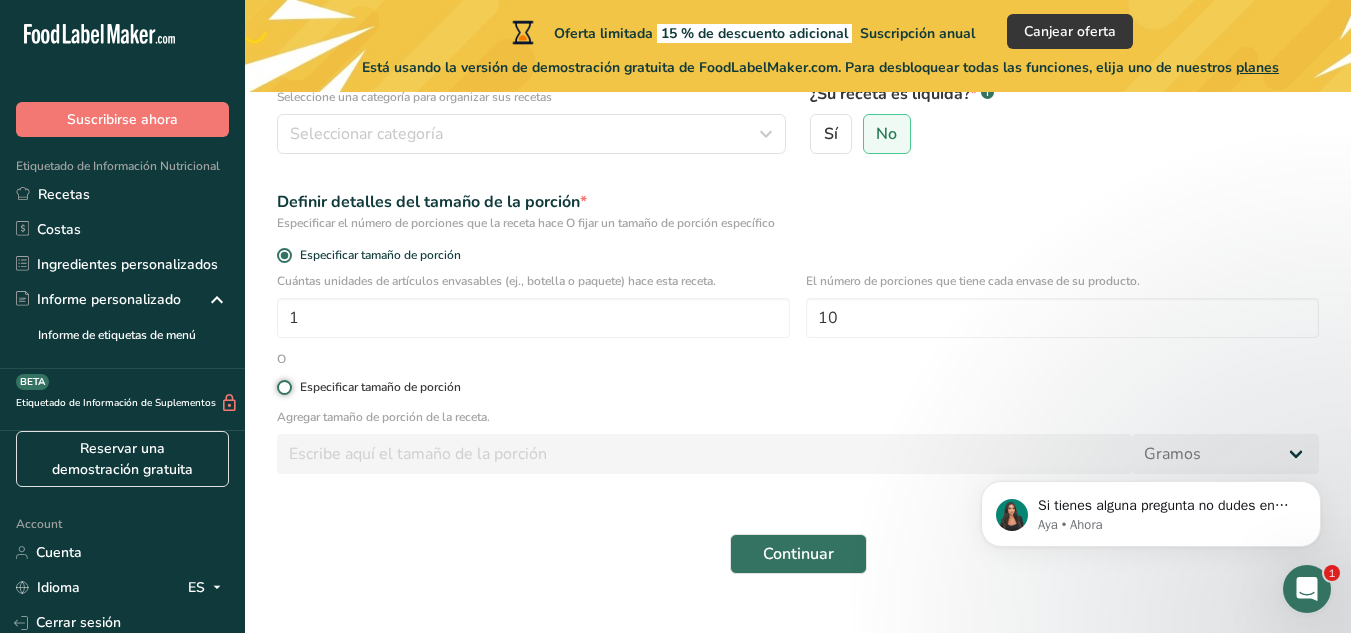 click on "Especificar tamaño de porción" at bounding box center (283, 387) 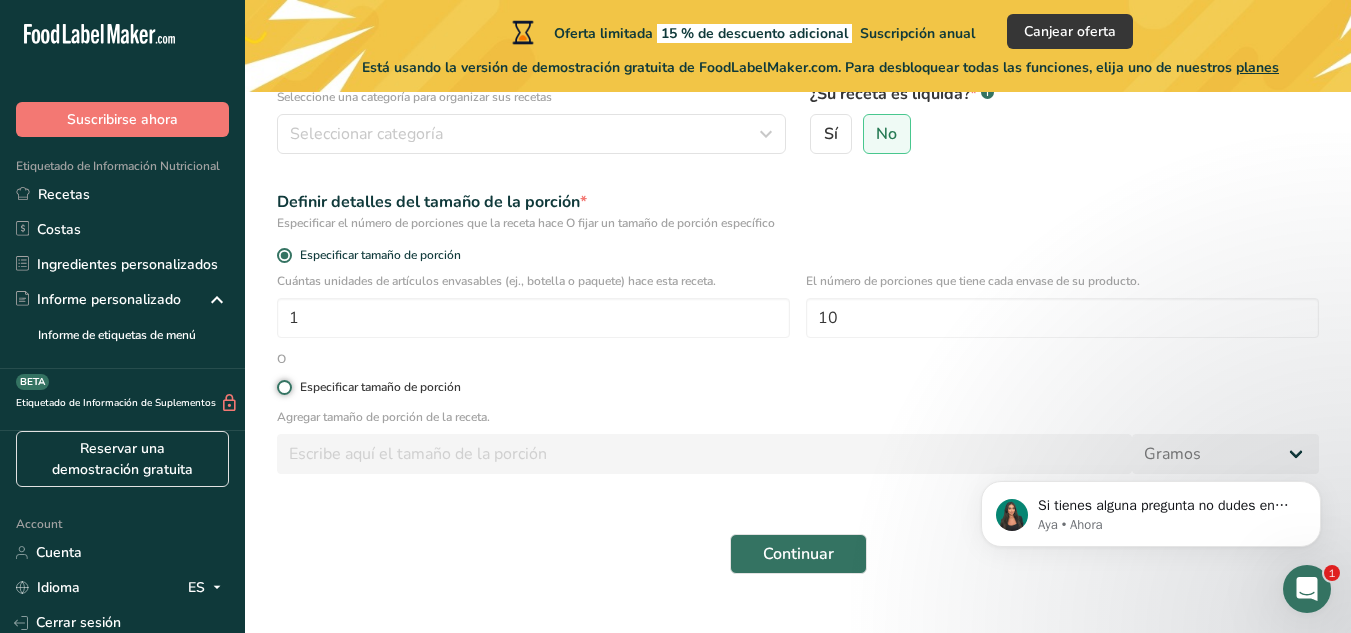 radio on "true" 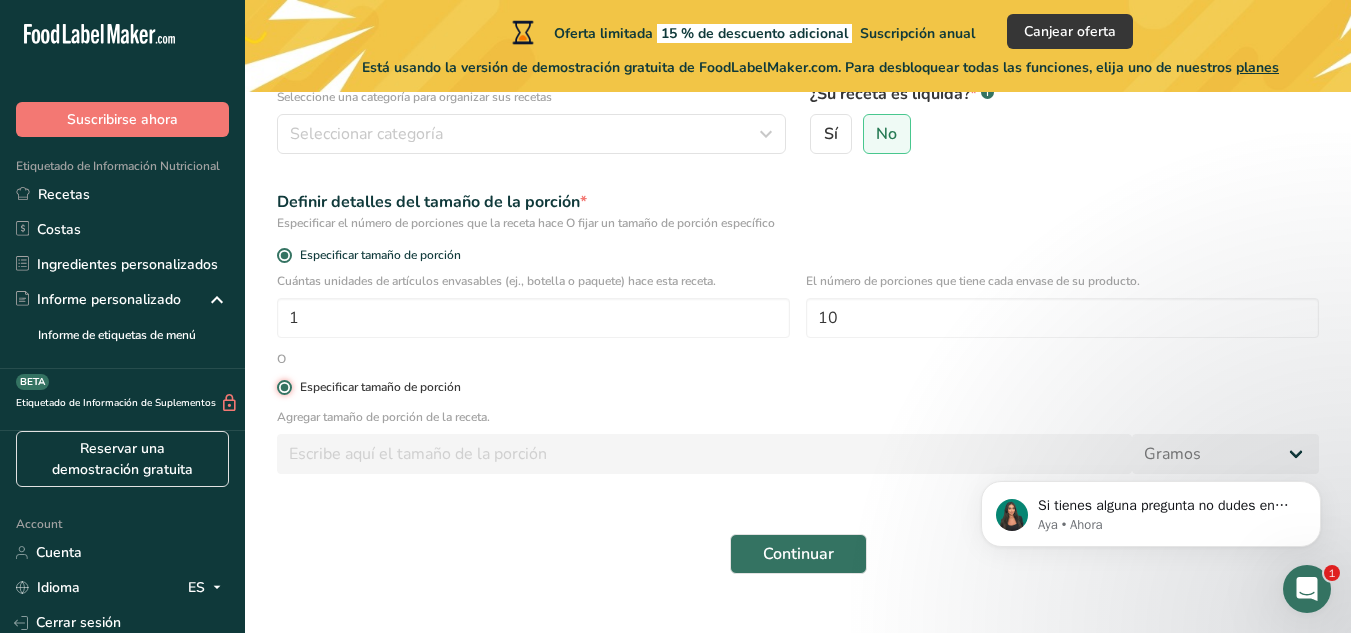 radio on "false" 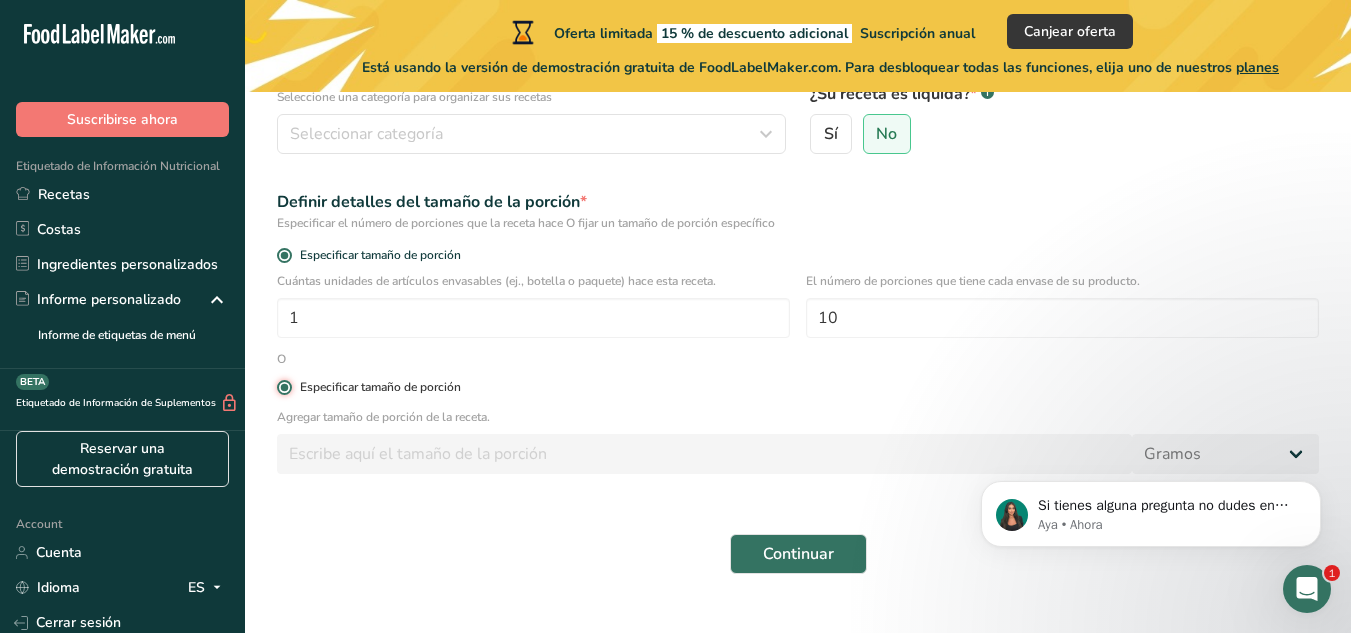 type 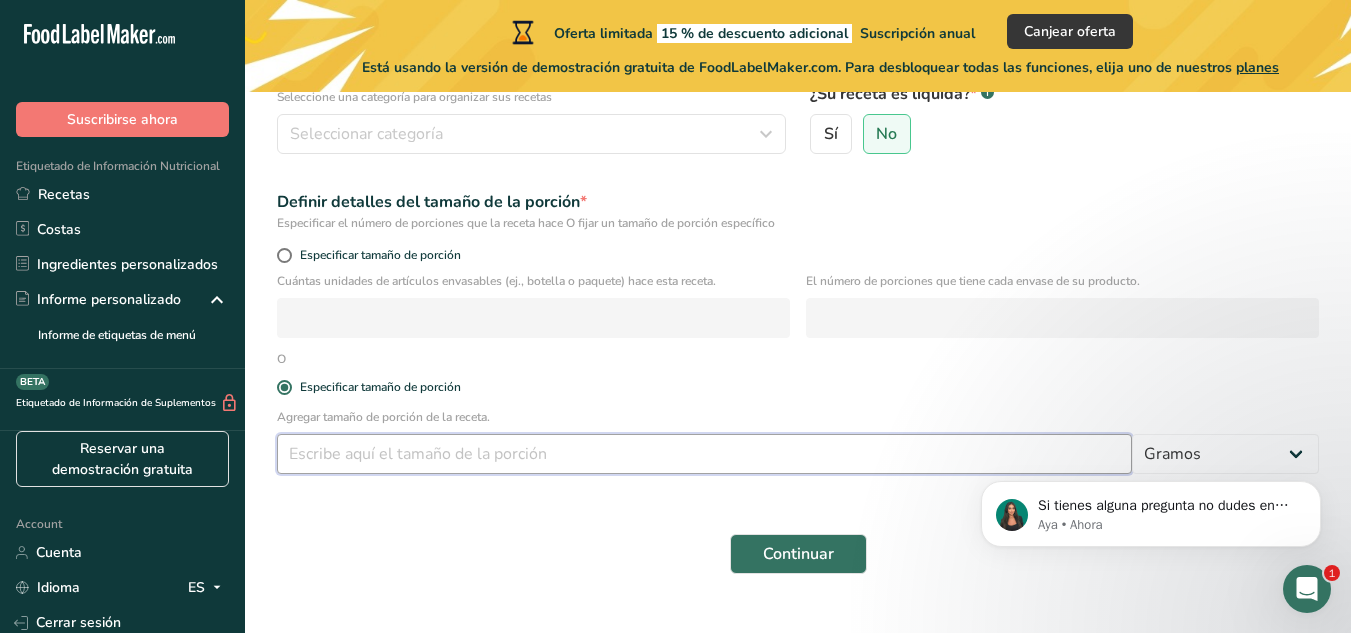 click at bounding box center (704, 454) 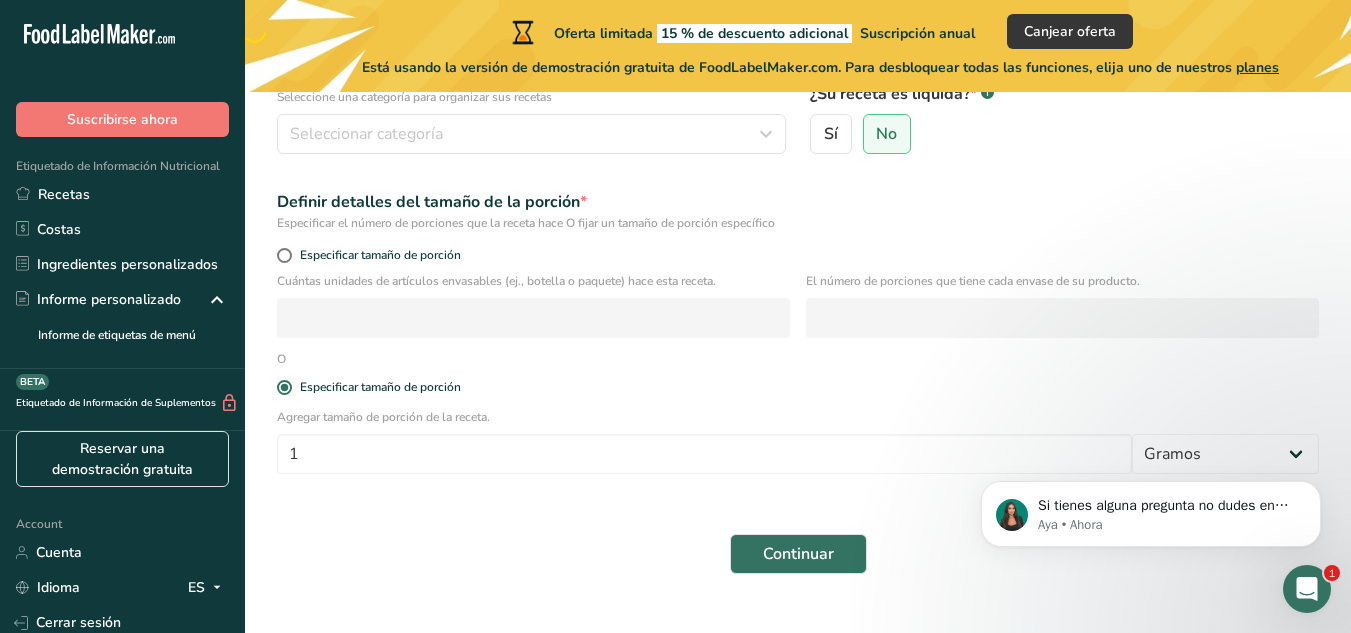 click on "Si tienes alguna pregunta no dudes en consultarnos. ¡Estamos aquí para ayudarte! 😊 Aya • Ahora" at bounding box center (1151, 422) 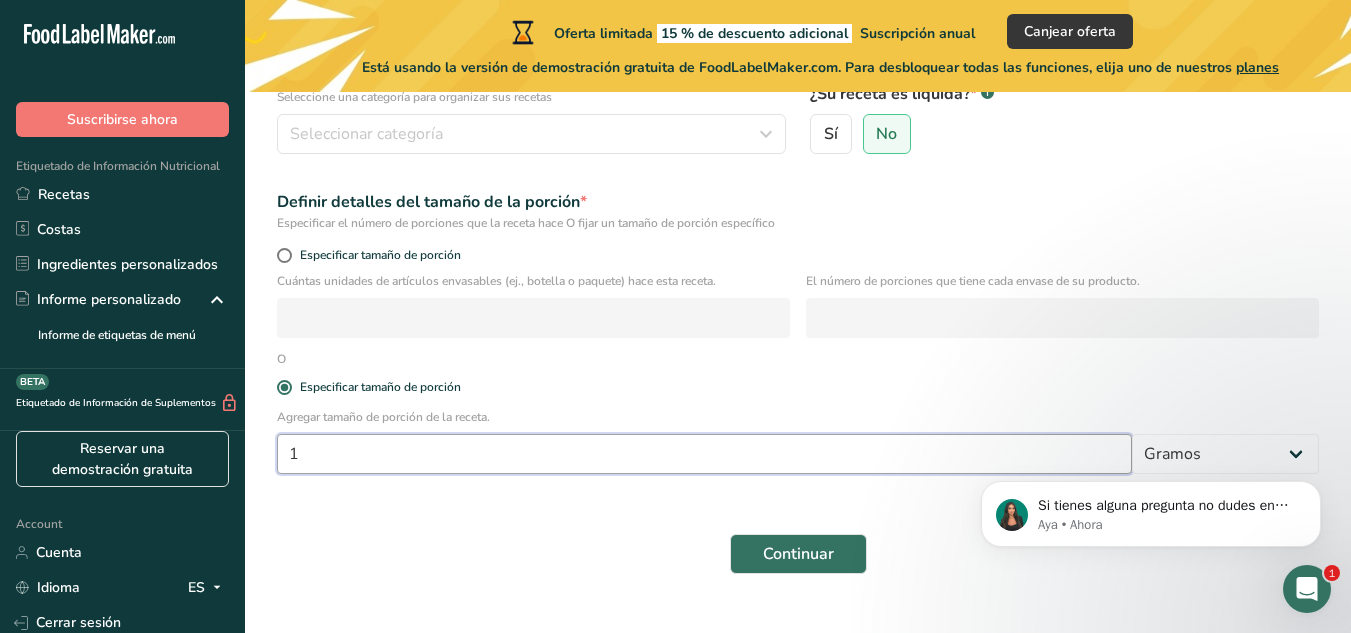 click on "1" at bounding box center (704, 454) 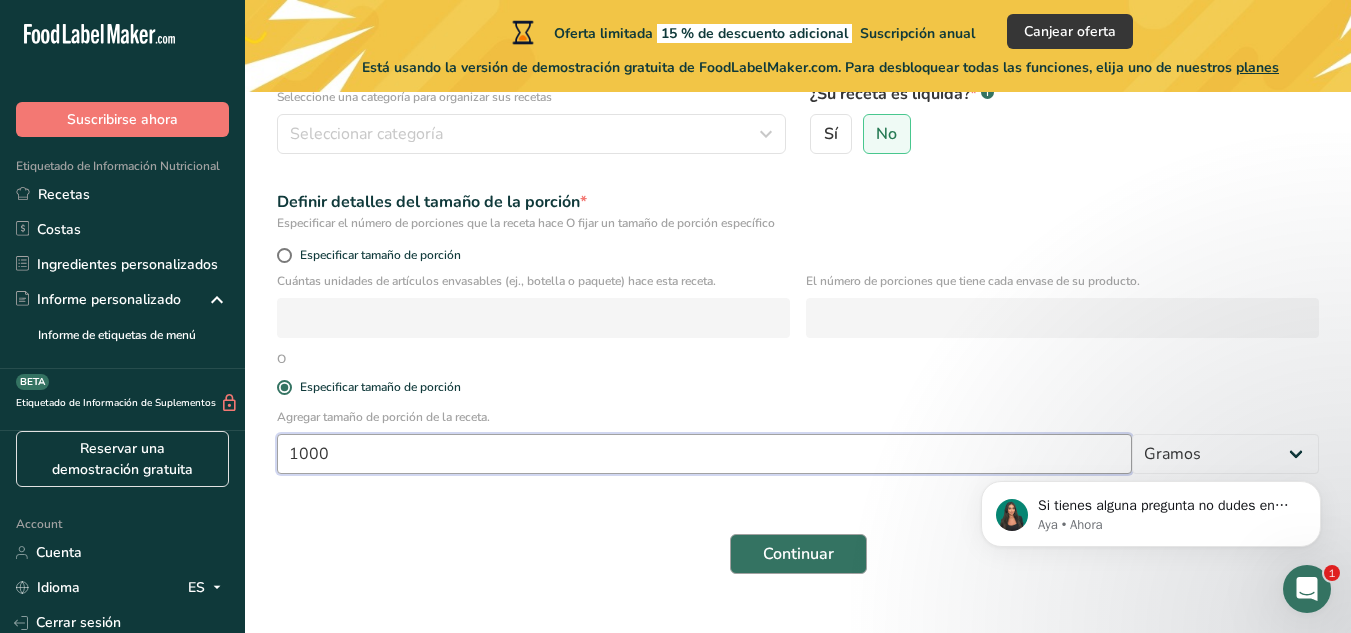 type on "1000" 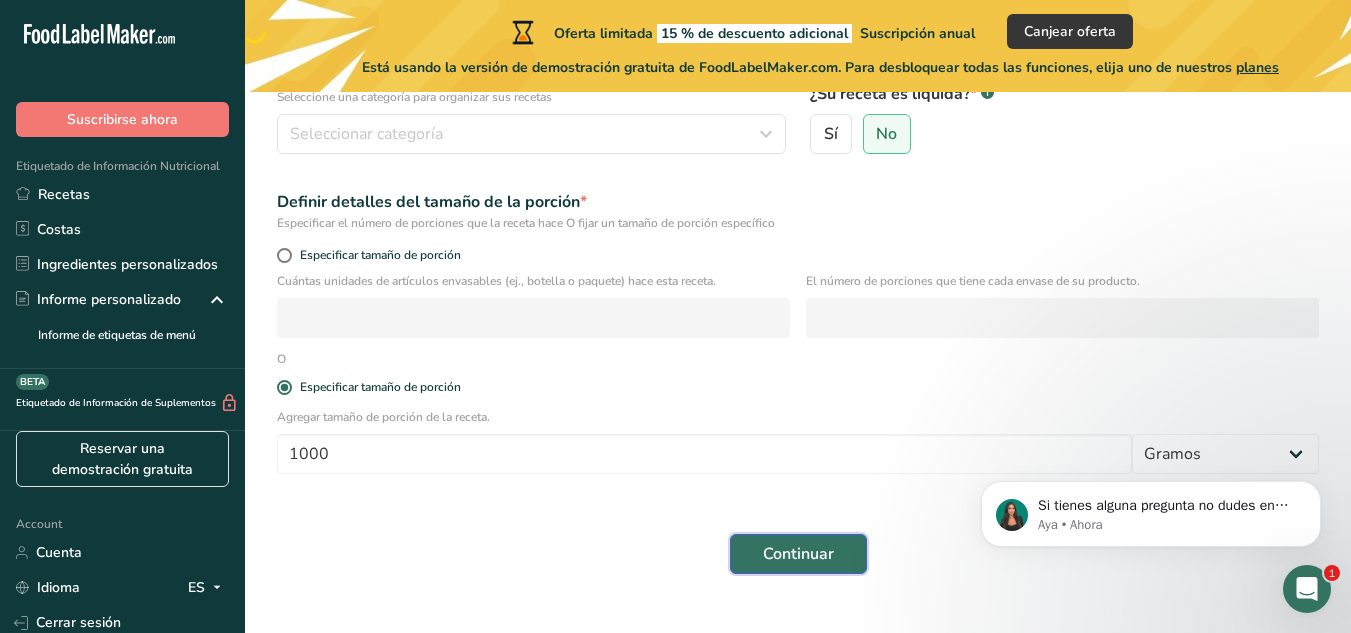 click on "Continuar" at bounding box center [798, 554] 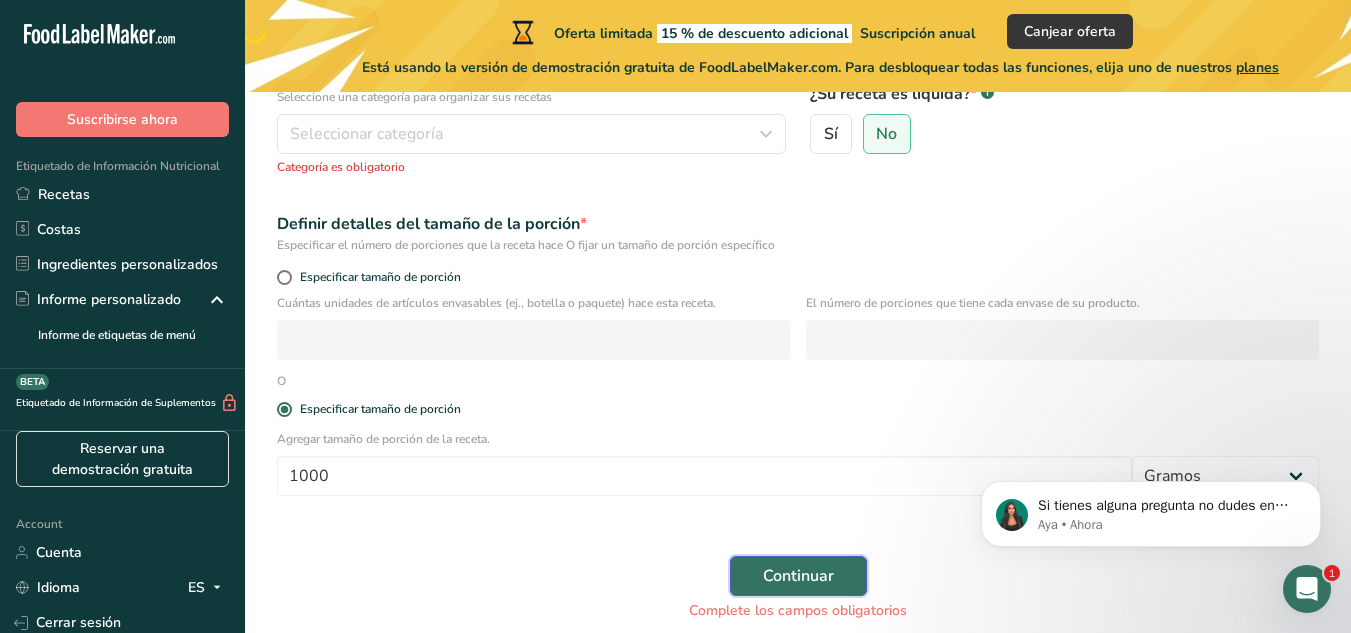 click on "Continuar" at bounding box center (798, 576) 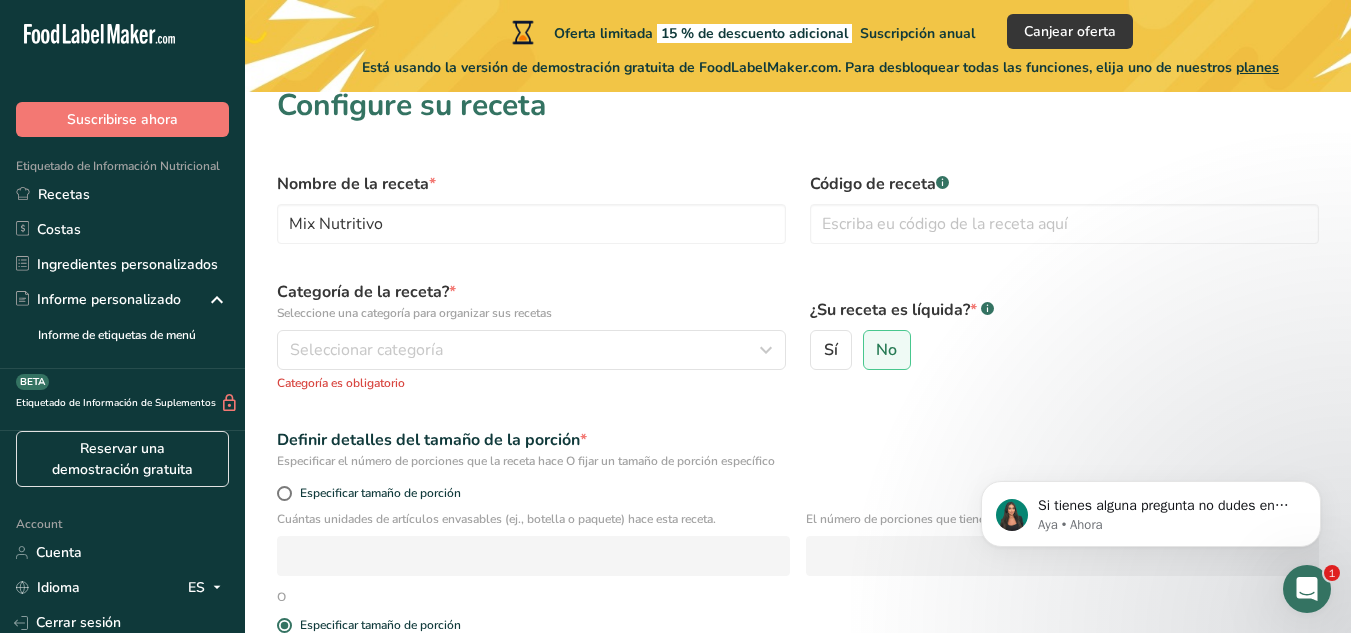 scroll, scrollTop: 0, scrollLeft: 0, axis: both 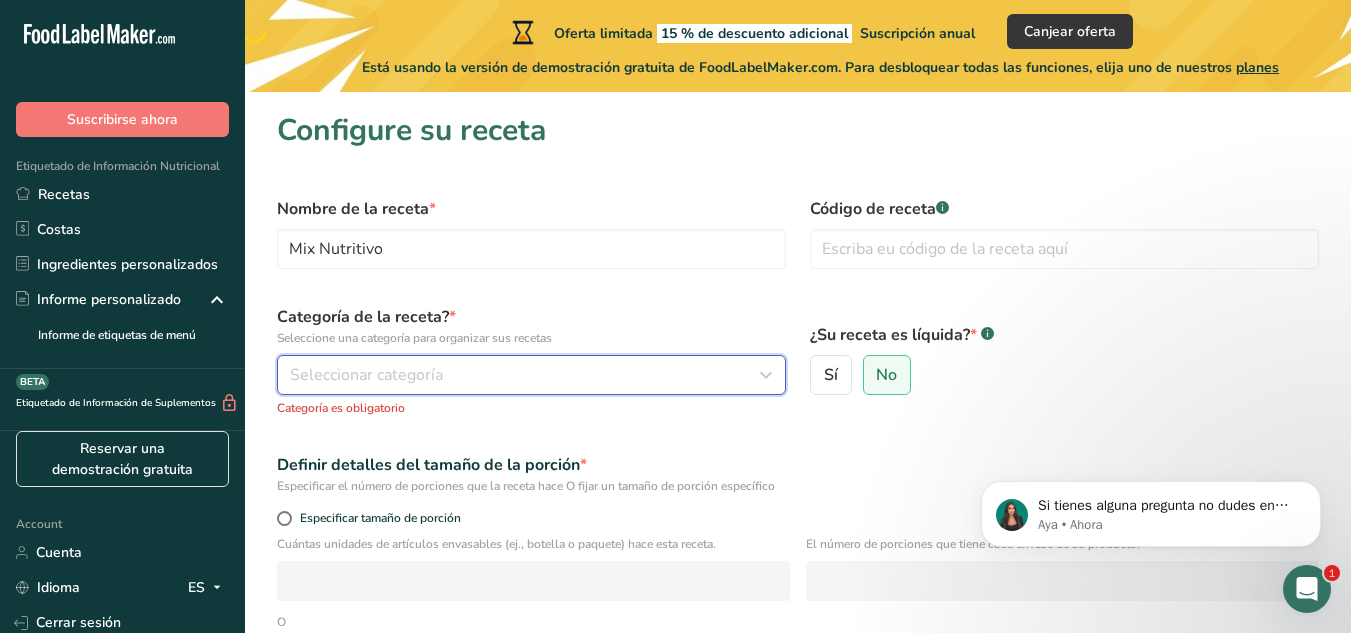 click on "Seleccionar categoría" at bounding box center [525, 375] 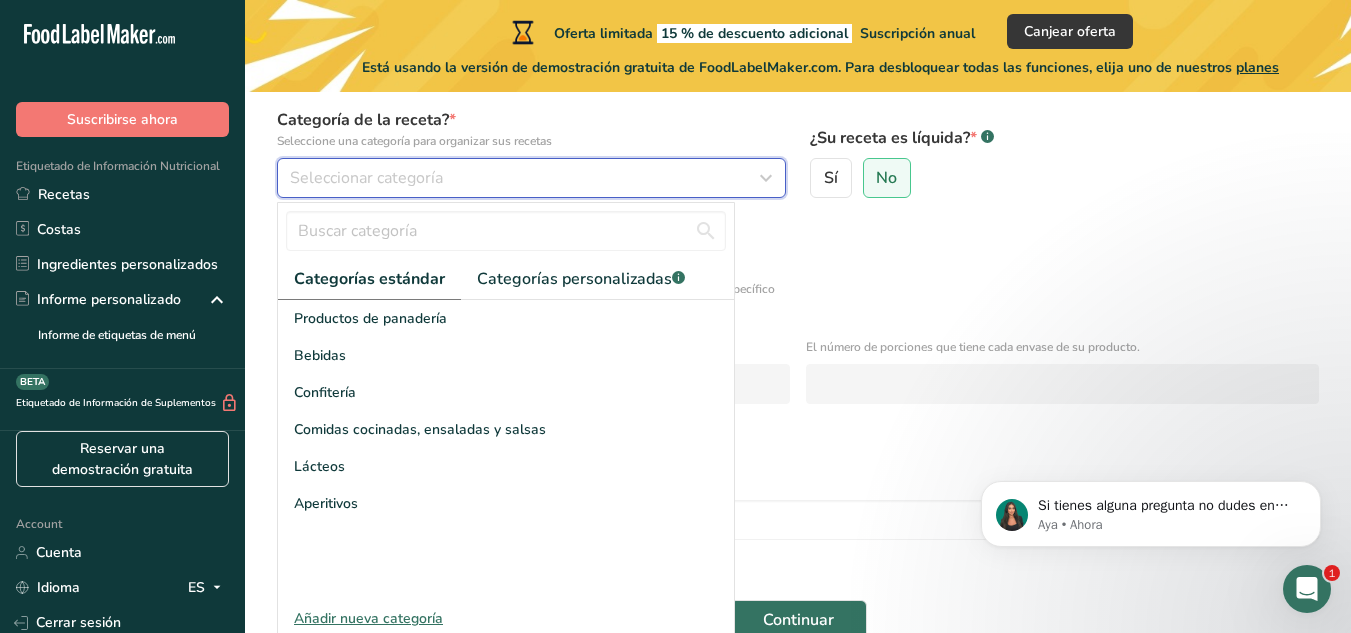 scroll, scrollTop: 199, scrollLeft: 0, axis: vertical 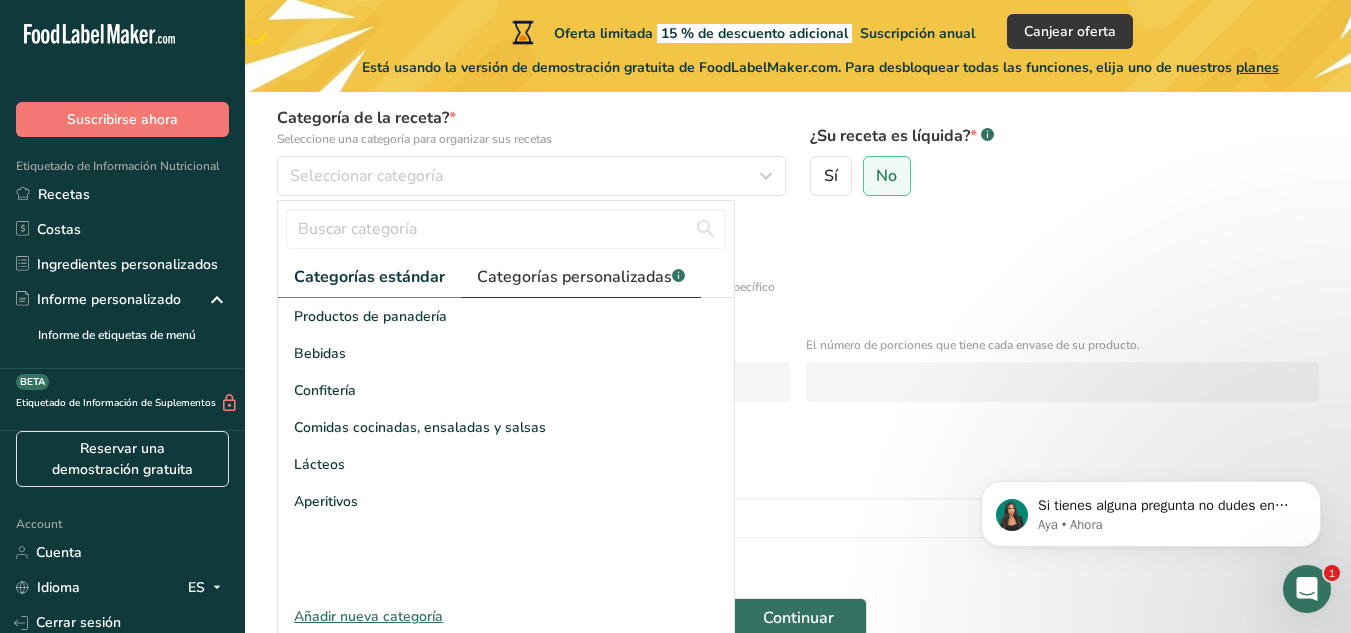 click on "Categorías personalizadas
.a-a{fill:#347362;}.b-a{fill:#fff;}" at bounding box center (581, 277) 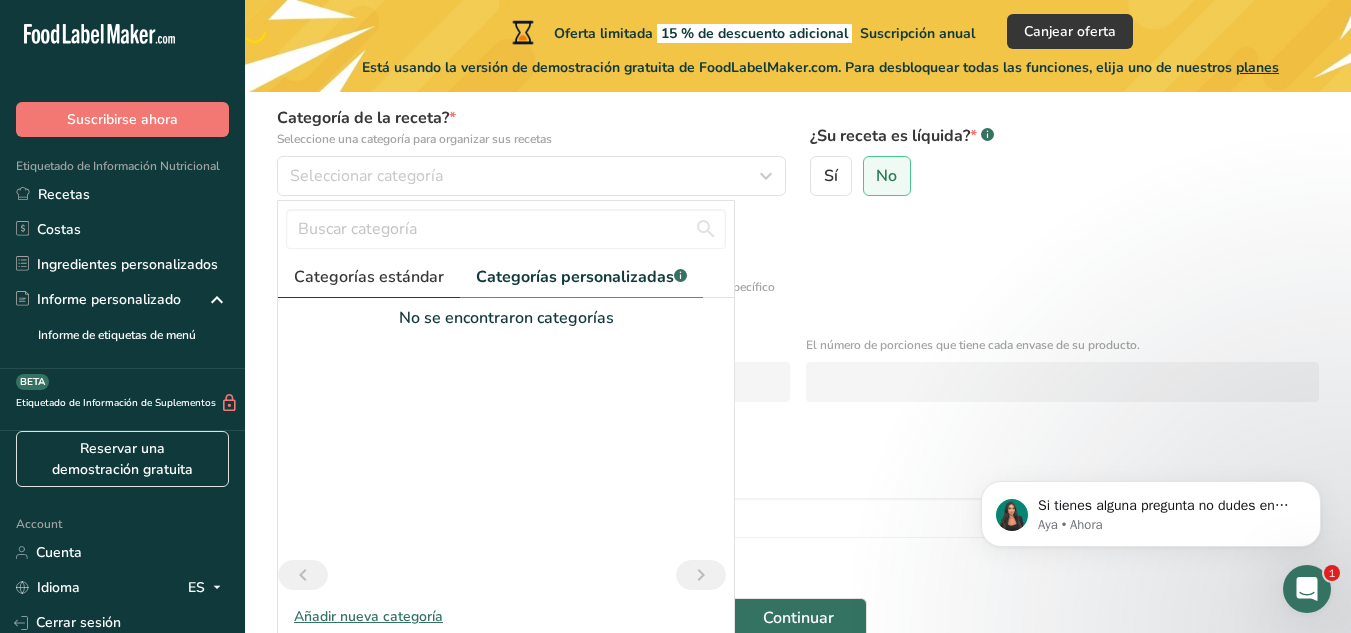 click on "Categorías estándar" at bounding box center (369, 277) 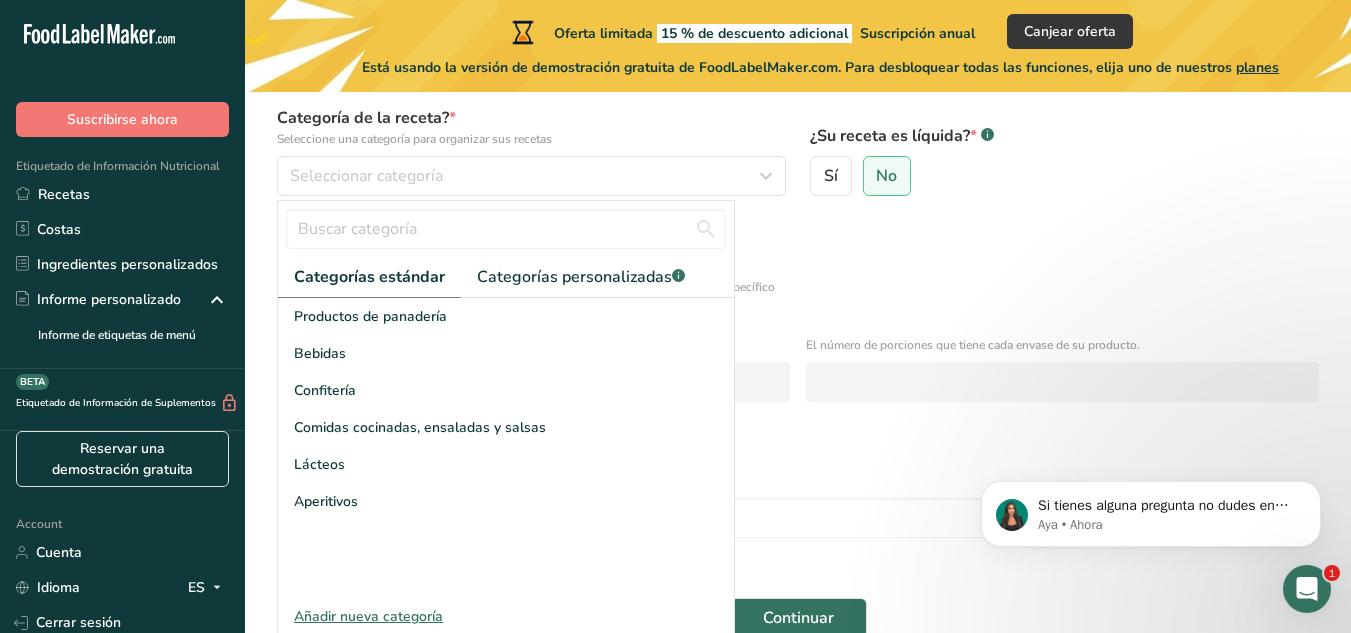 click on "Añadir nueva categoría" at bounding box center [506, 616] 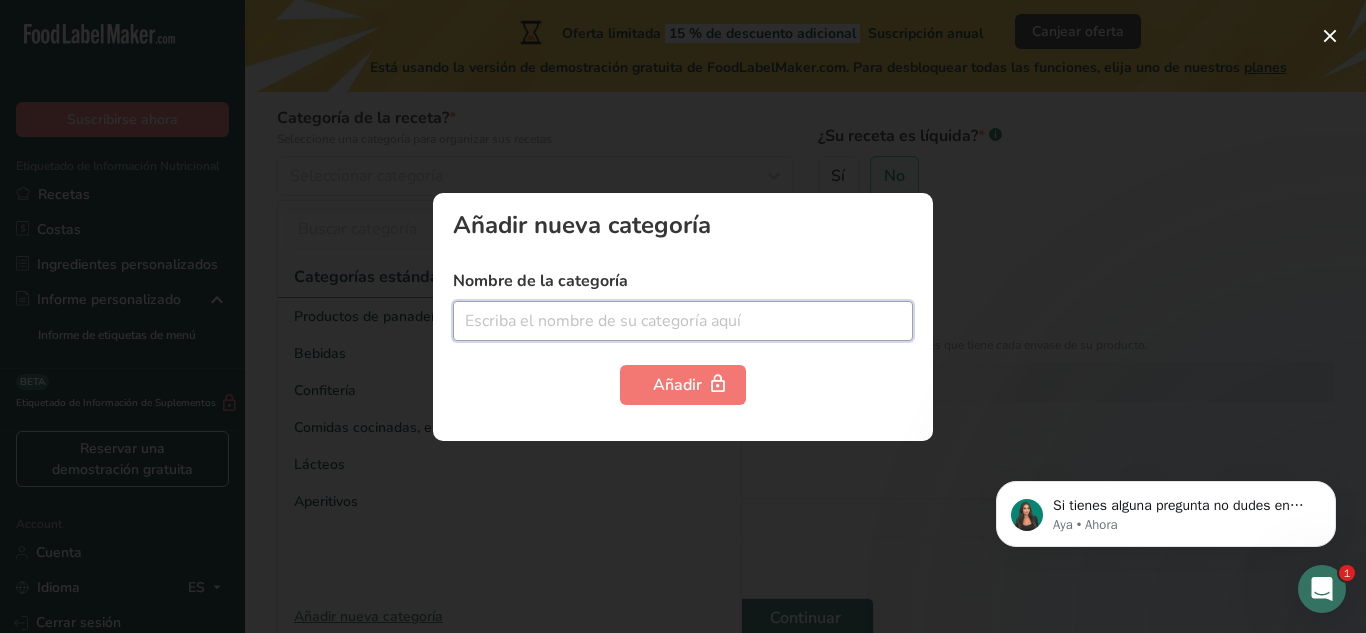 click at bounding box center (683, 321) 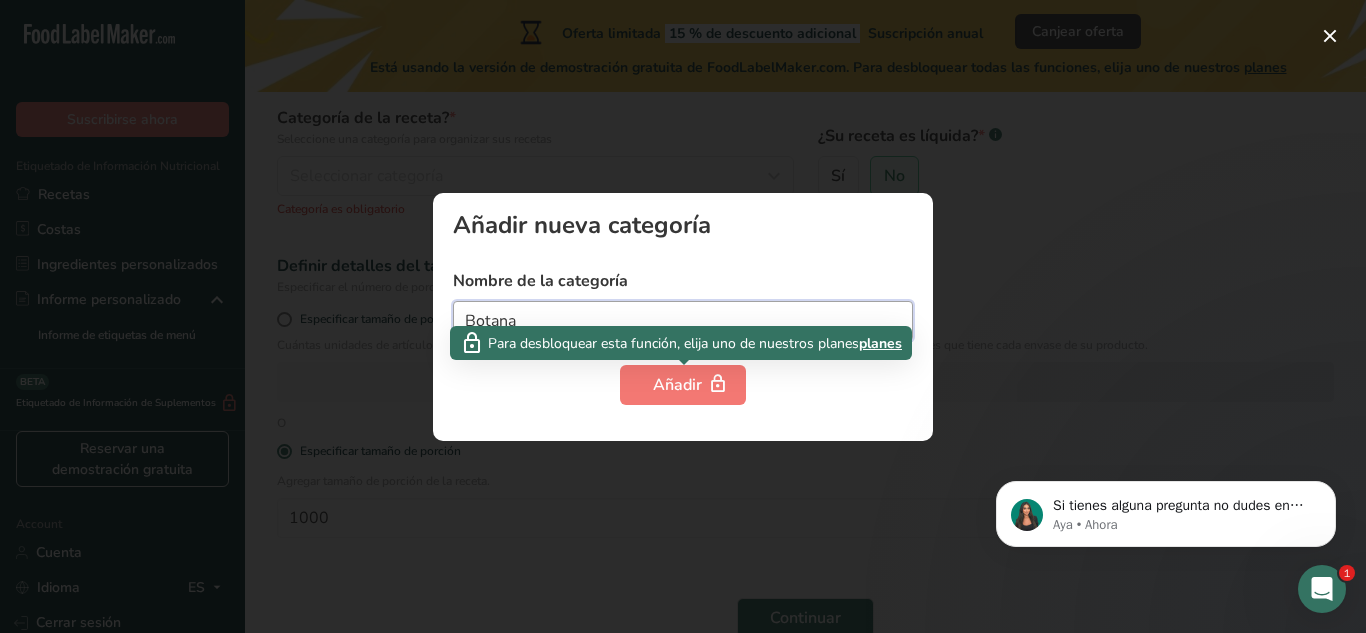type on "Botana" 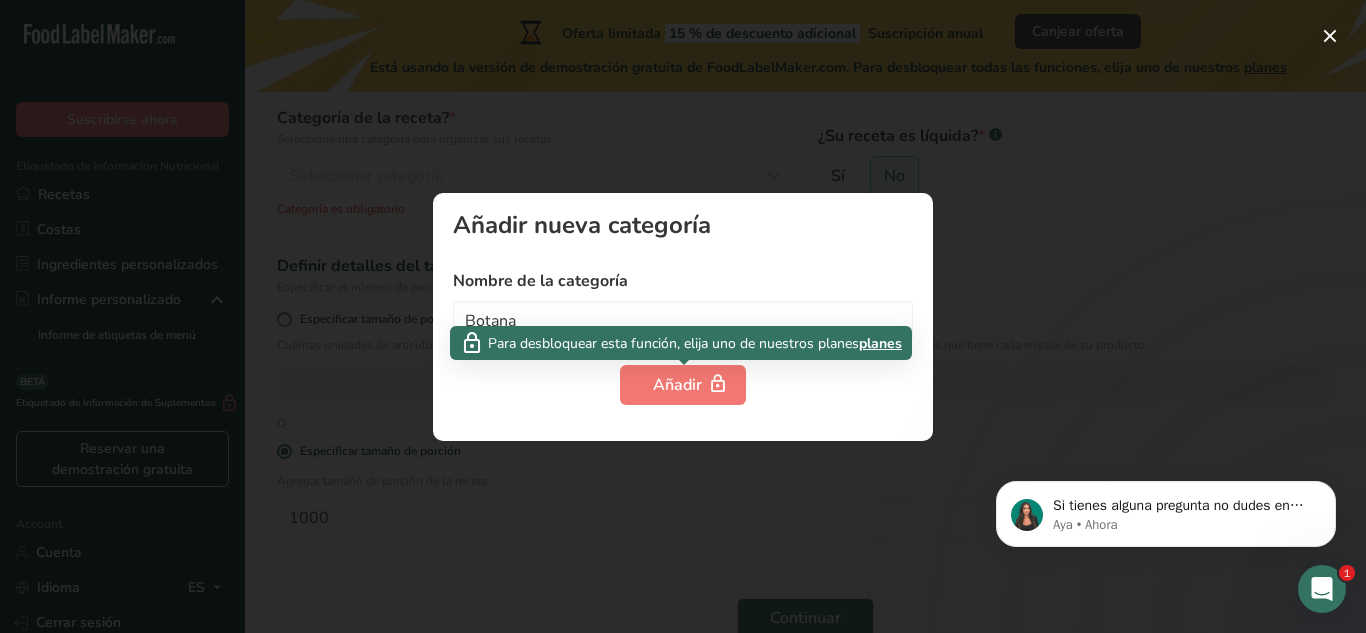 click at bounding box center [683, 316] 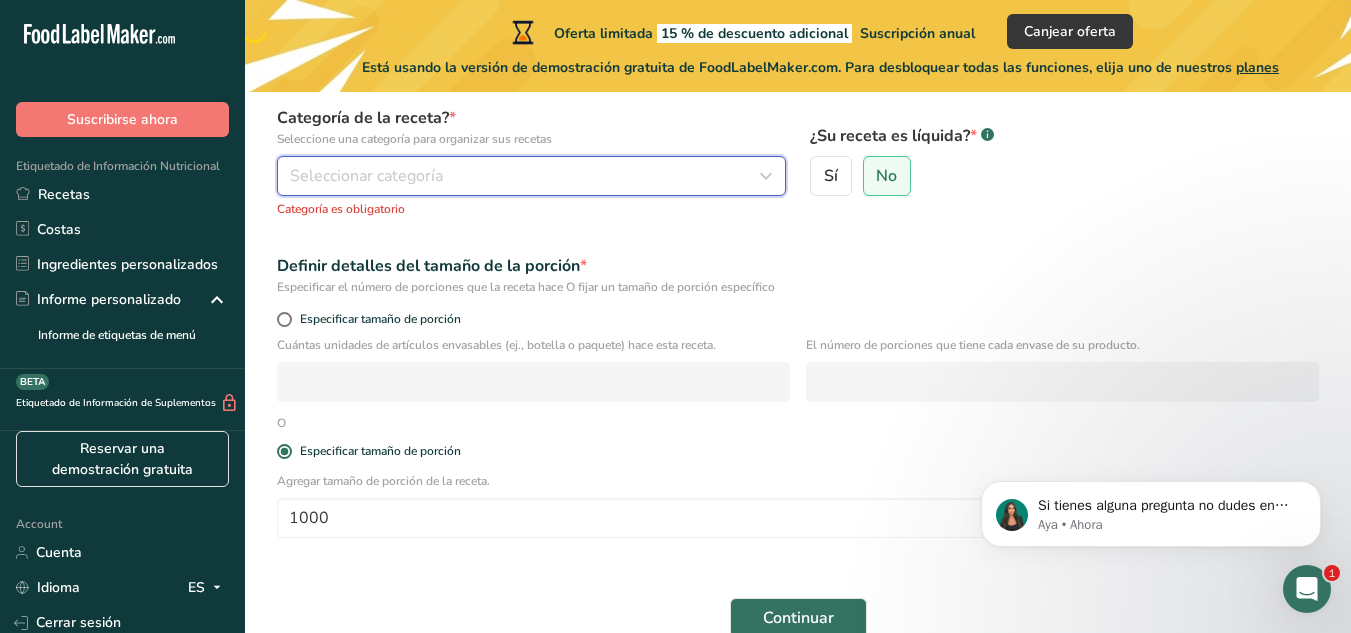 click on "Seleccionar categoría" at bounding box center [366, 176] 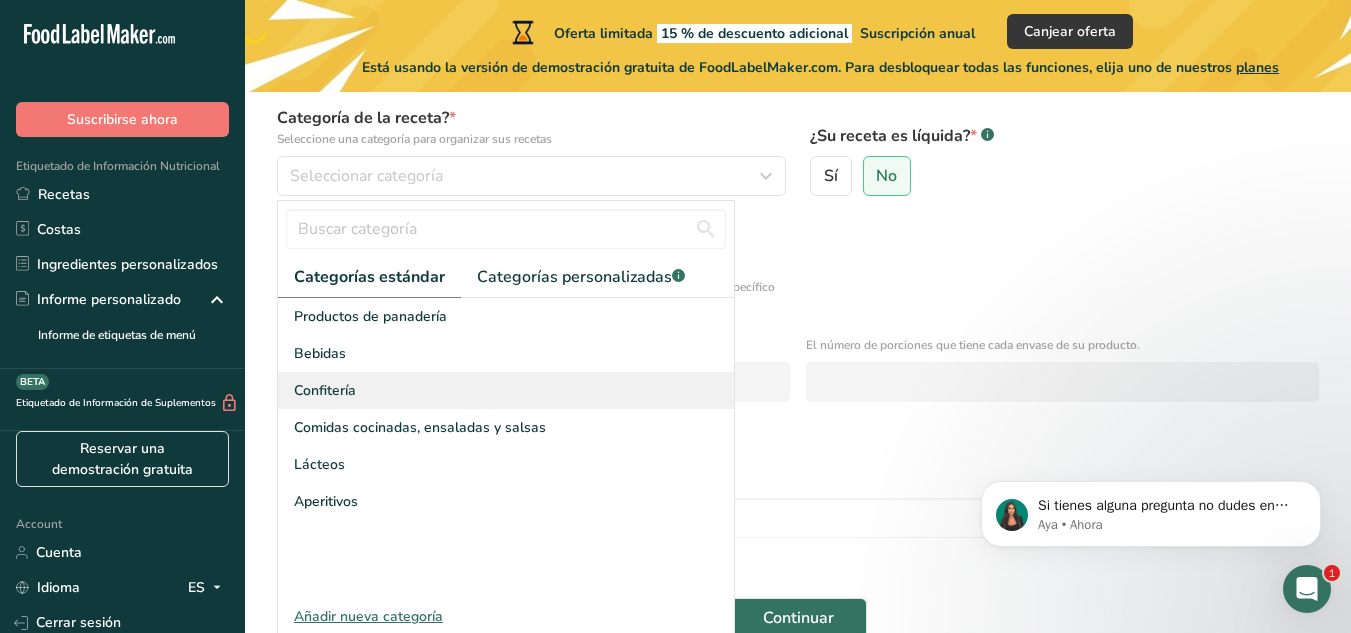 click on "Confitería" at bounding box center [325, 390] 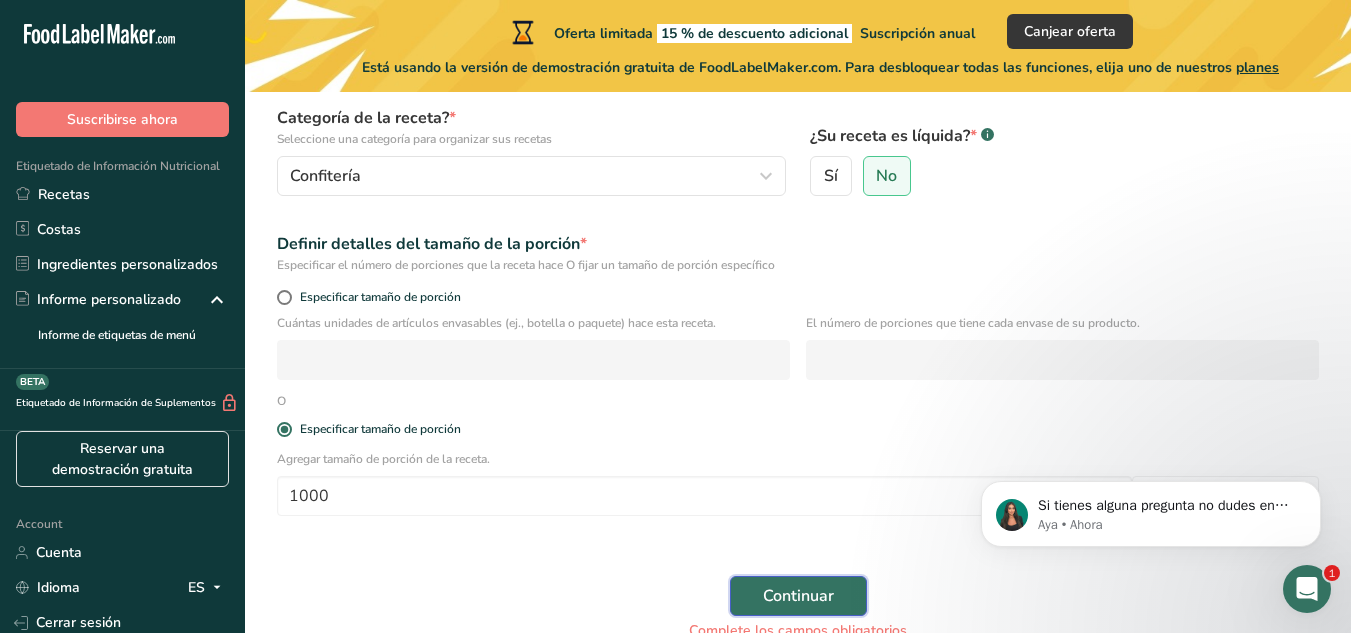 click on "Continuar" at bounding box center (798, 596) 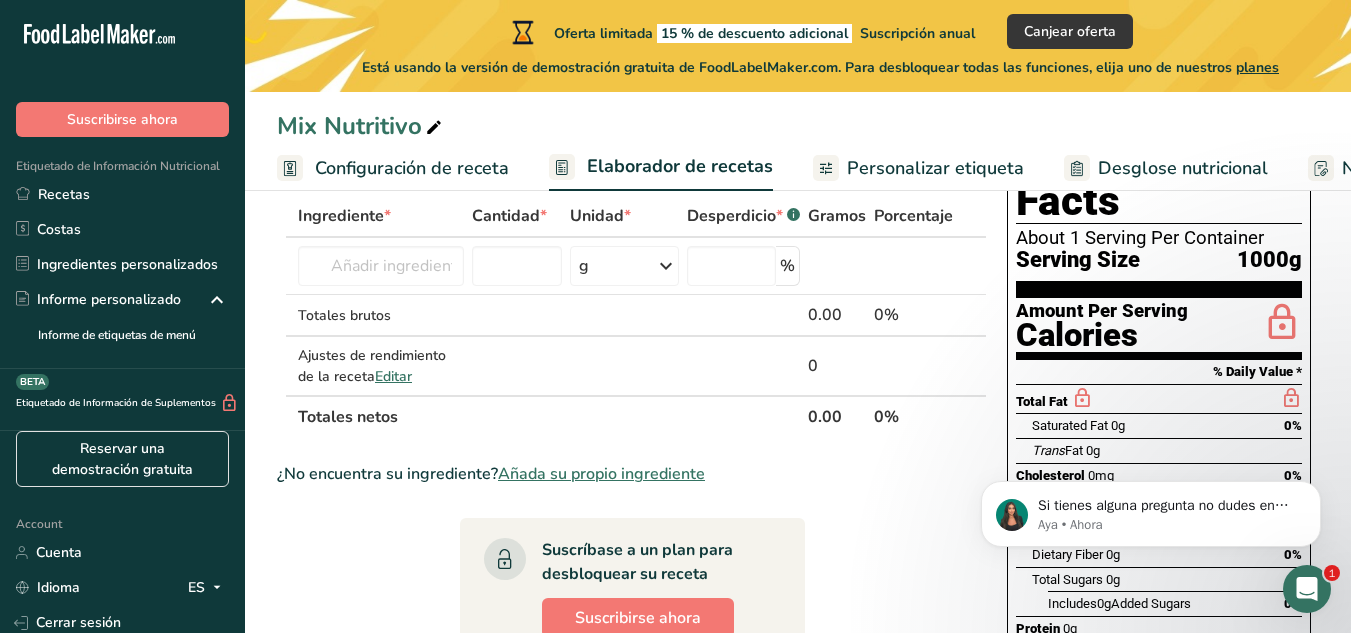 scroll, scrollTop: 2, scrollLeft: 0, axis: vertical 